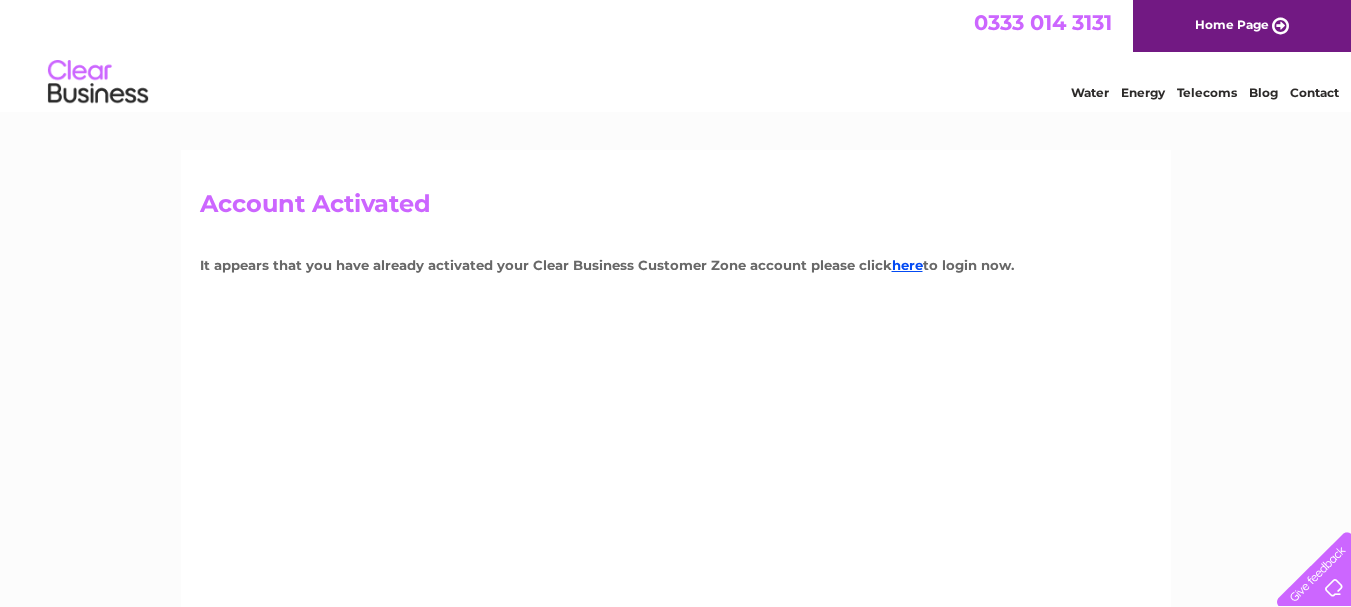 scroll, scrollTop: 0, scrollLeft: 0, axis: both 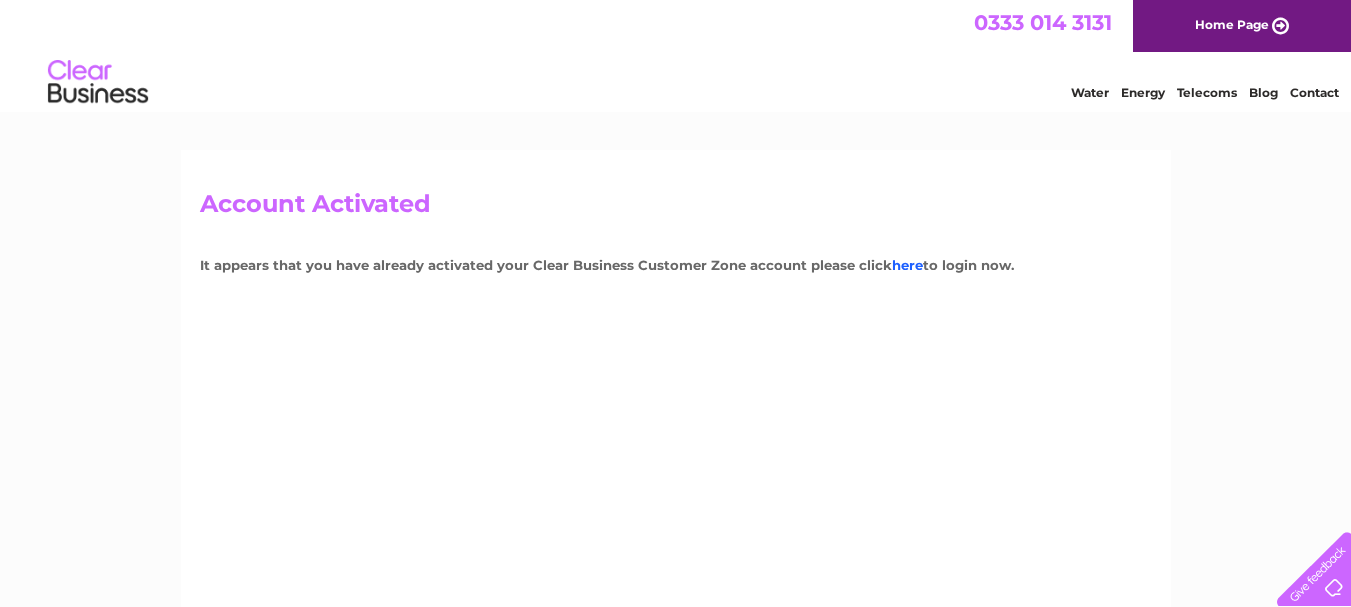 click on "here" at bounding box center (907, 265) 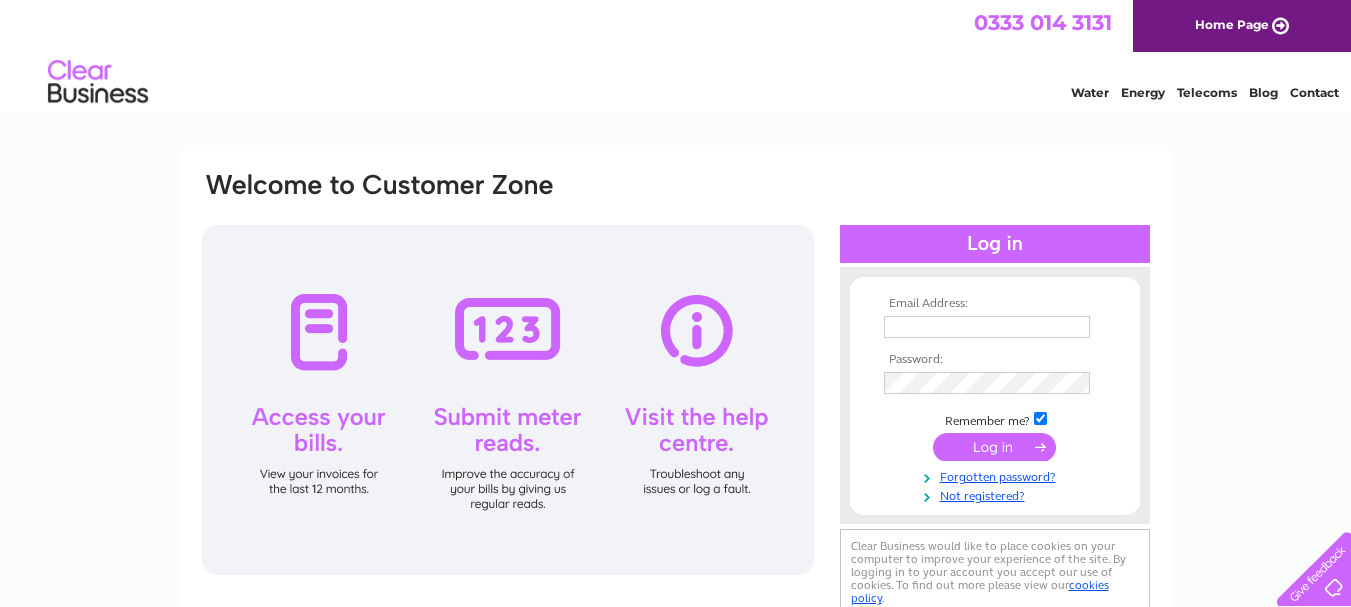 scroll, scrollTop: 0, scrollLeft: 0, axis: both 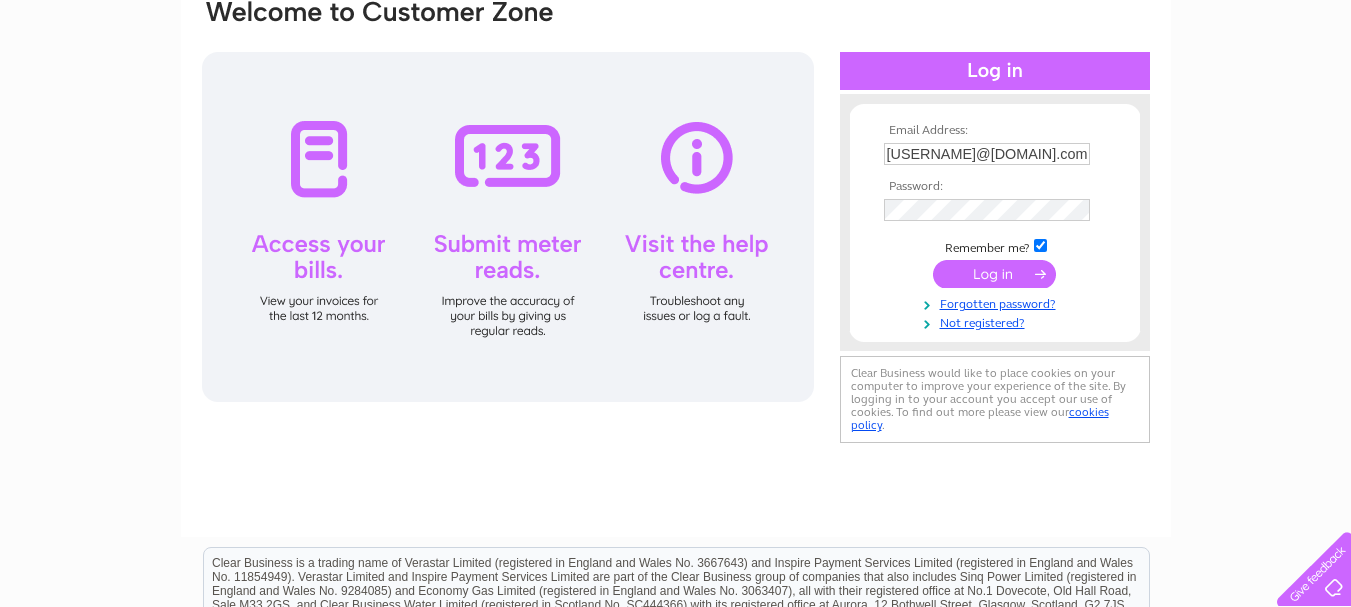 click at bounding box center [508, 227] 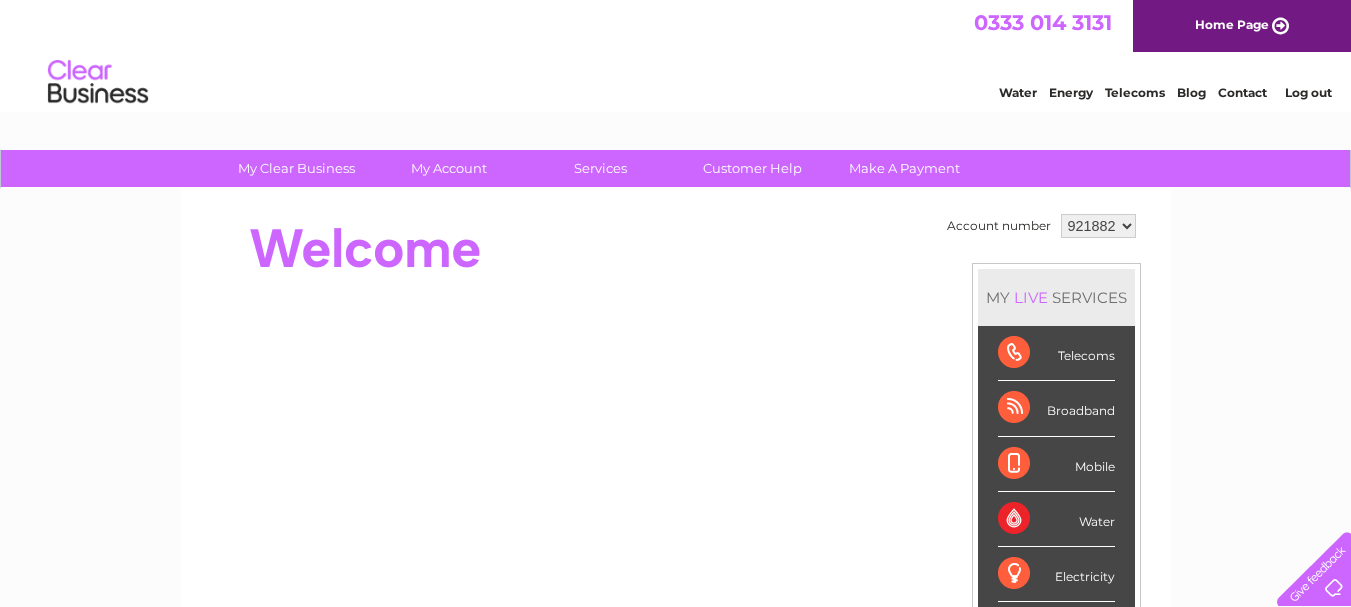 scroll, scrollTop: 0, scrollLeft: 0, axis: both 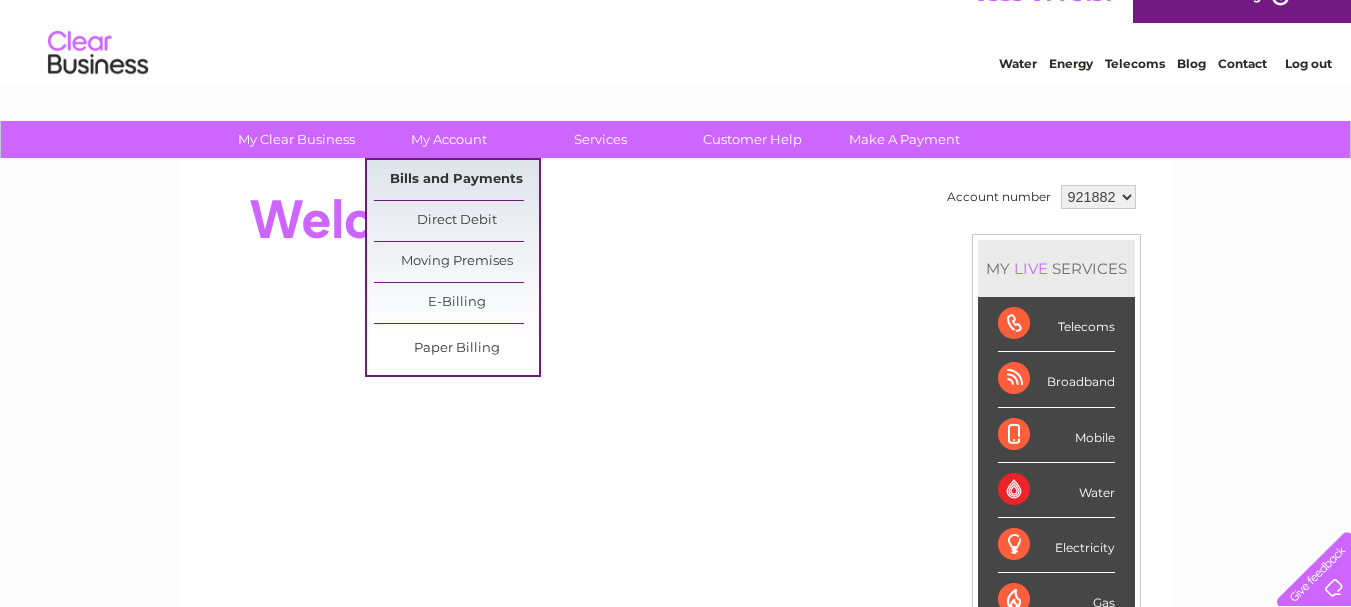 click on "Bills and Payments" at bounding box center (456, 180) 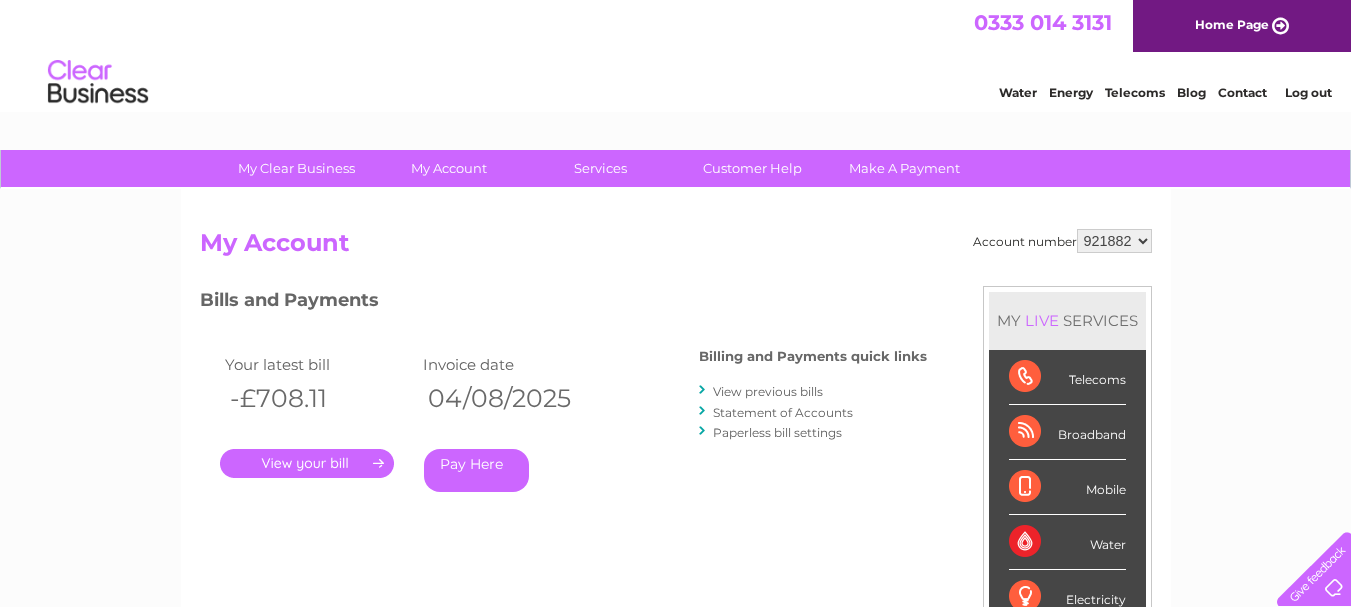 scroll, scrollTop: 0, scrollLeft: 0, axis: both 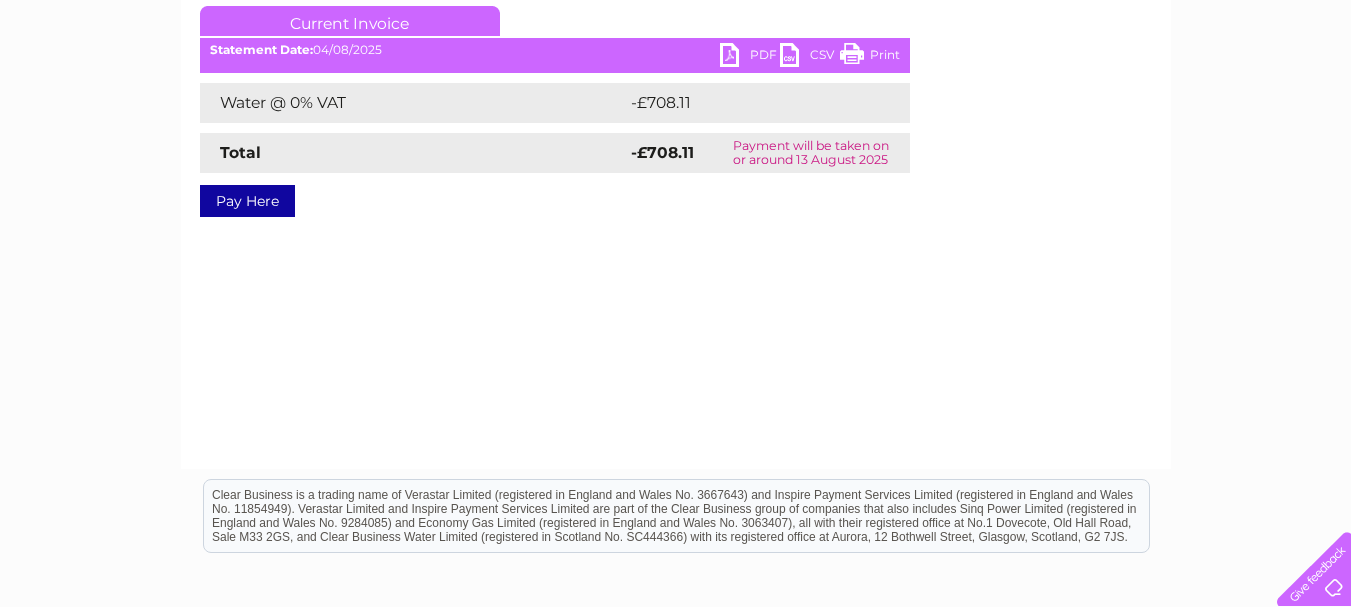 click on "PDF" at bounding box center [750, 57] 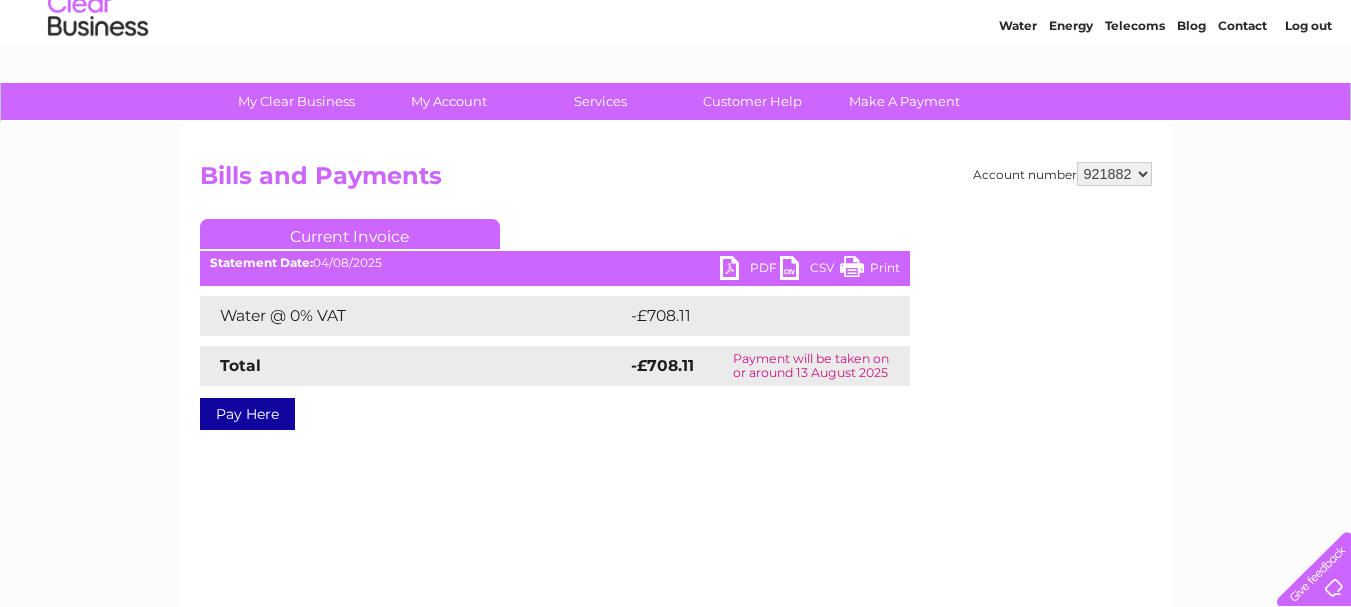 scroll, scrollTop: 0, scrollLeft: 0, axis: both 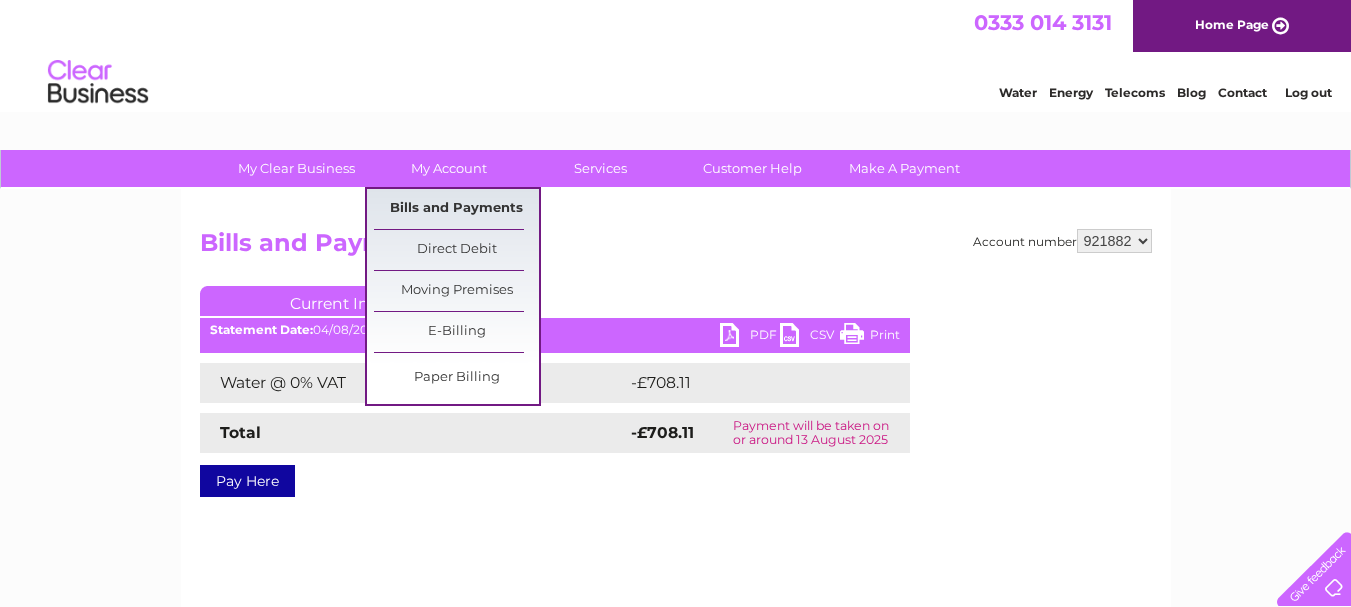 click on "Bills and Payments" at bounding box center [456, 209] 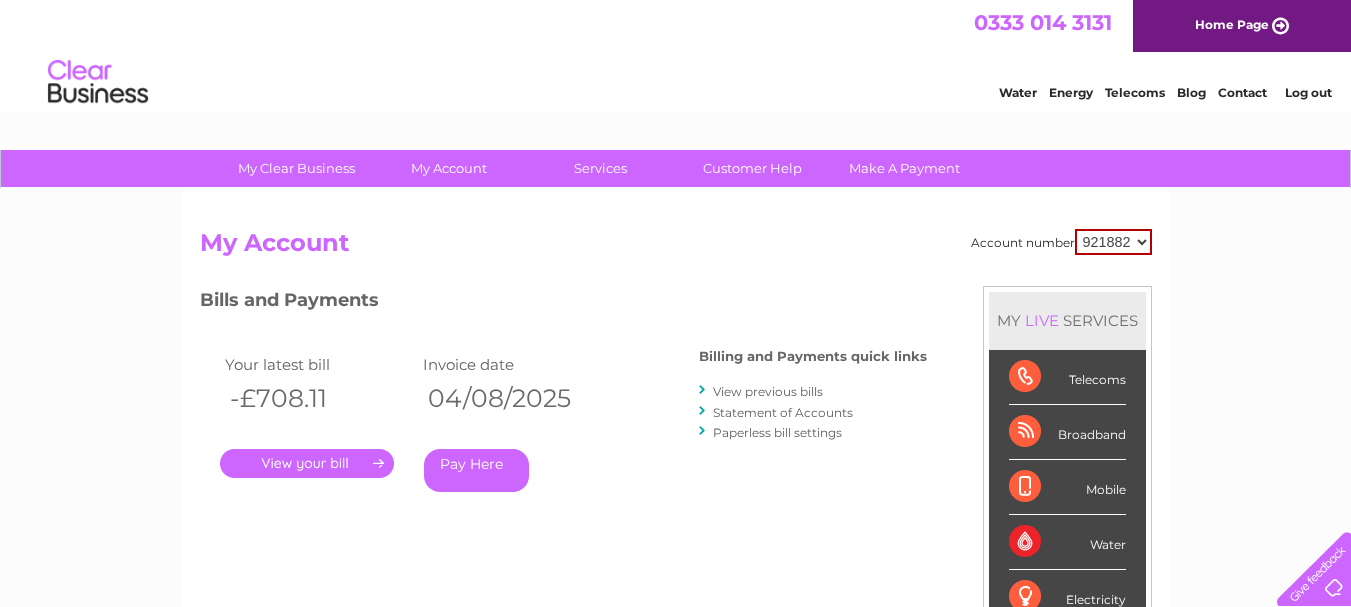 scroll, scrollTop: 0, scrollLeft: 0, axis: both 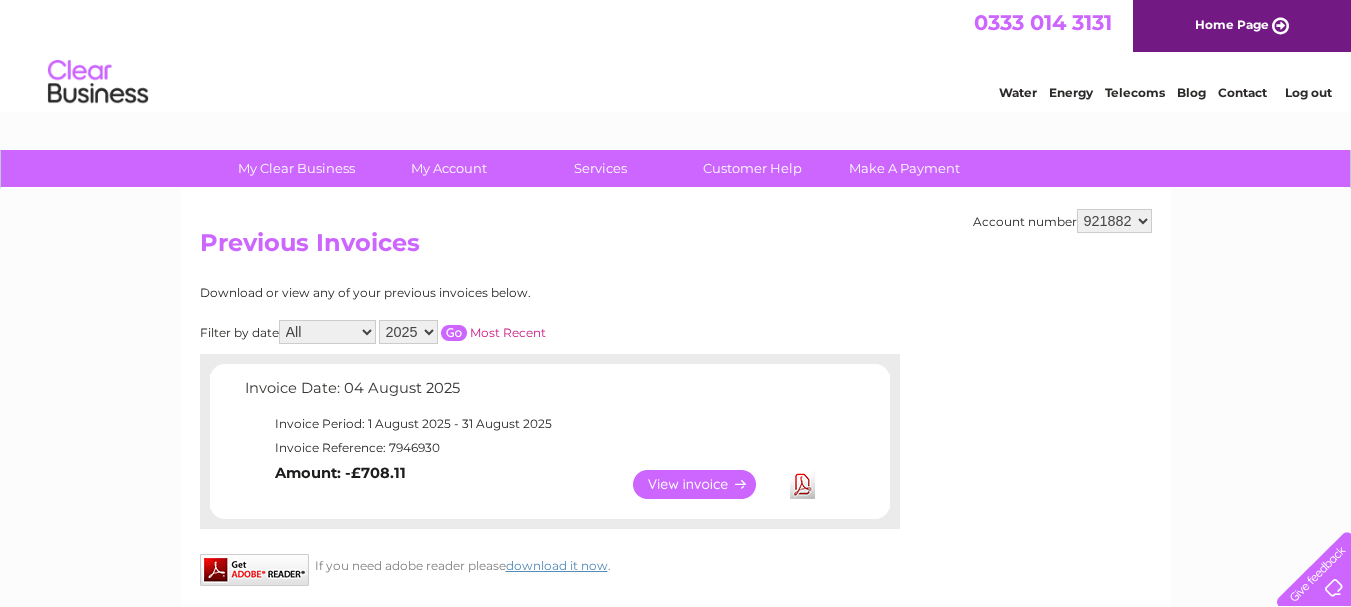 click on "2025
2024
2023
2022" at bounding box center (408, 332) 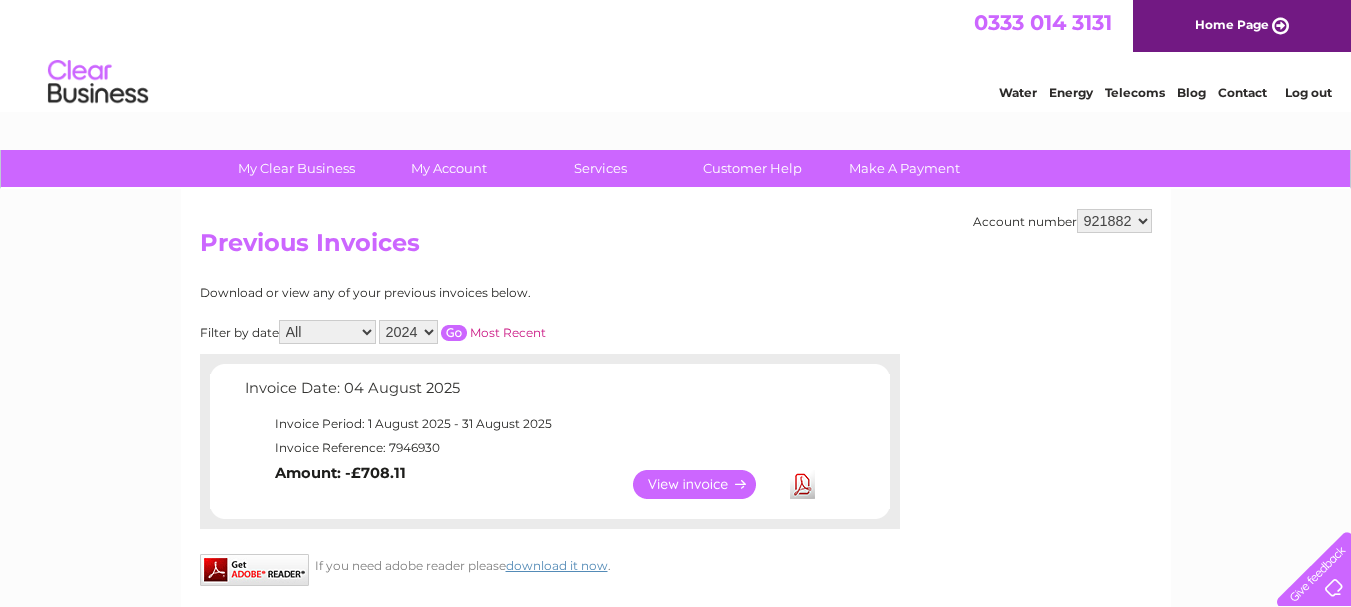 click at bounding box center (454, 333) 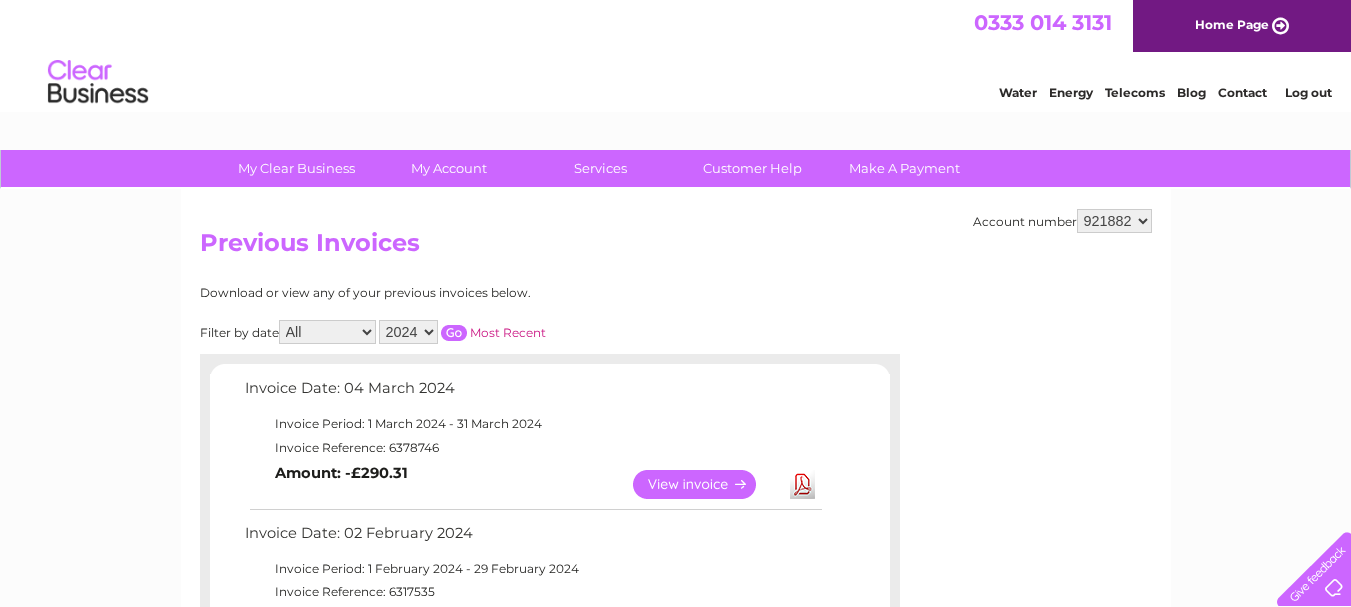 click at bounding box center [454, 333] 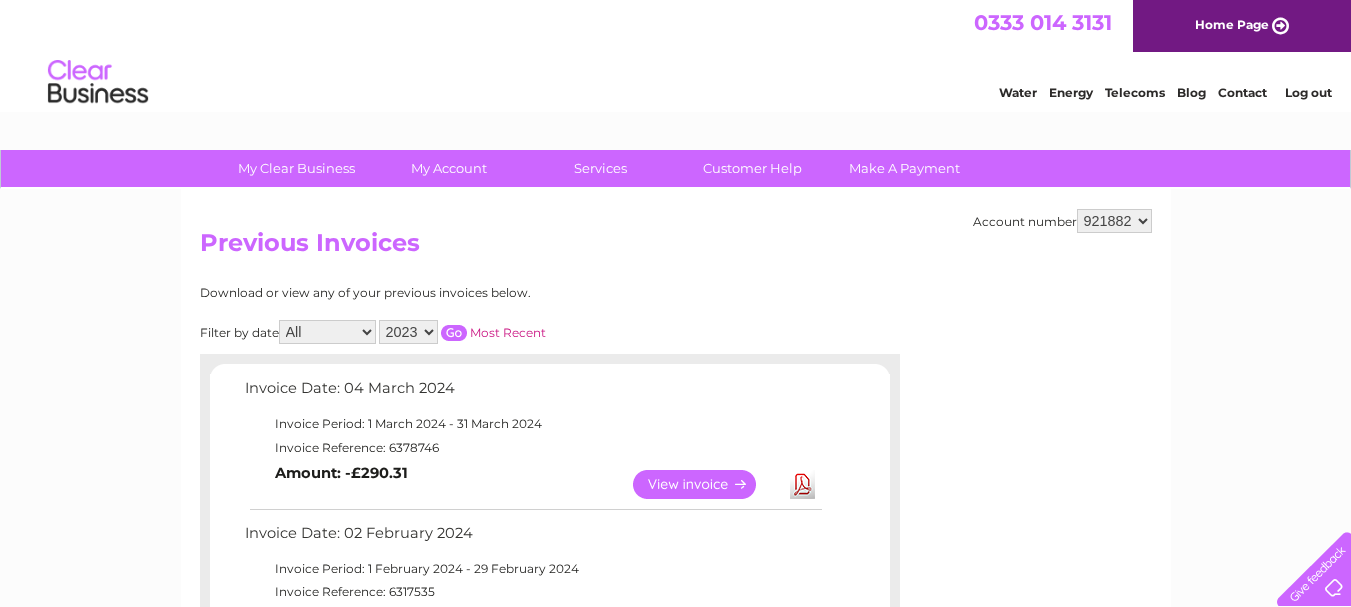click on "All
January
February
March
April
May
June
July
August
September
October
November
December" at bounding box center [327, 332] 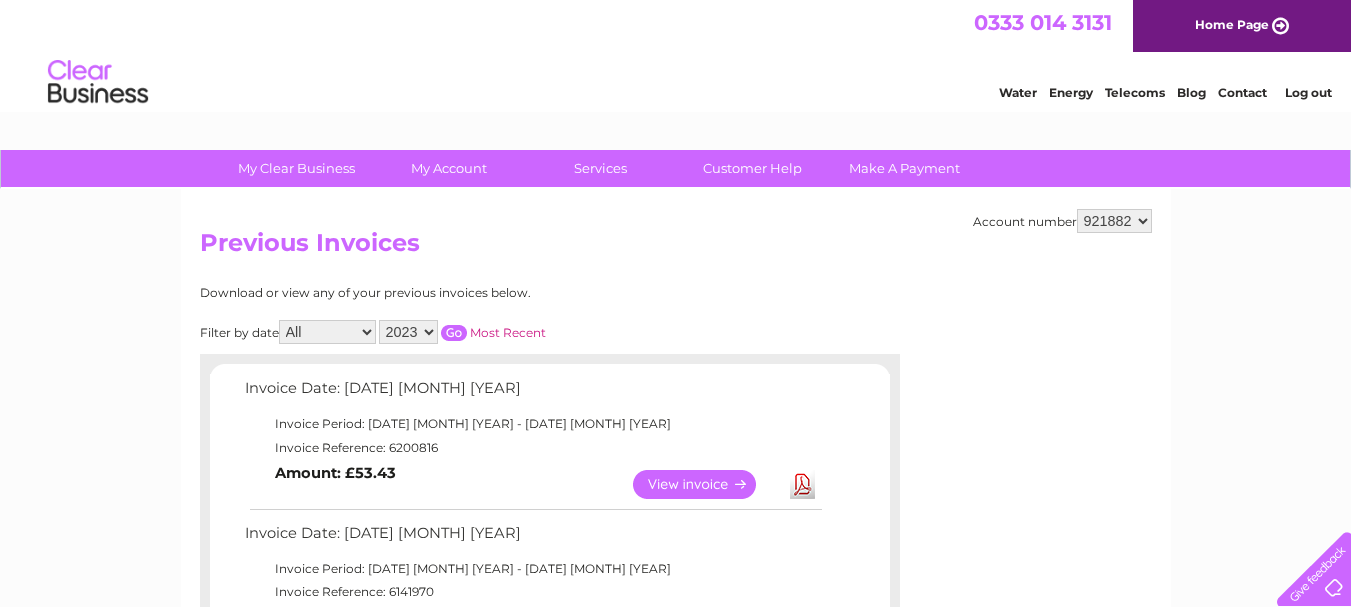 click on "All
January
February
March
April
May
June
July
August
September
October
November
December" at bounding box center [327, 332] 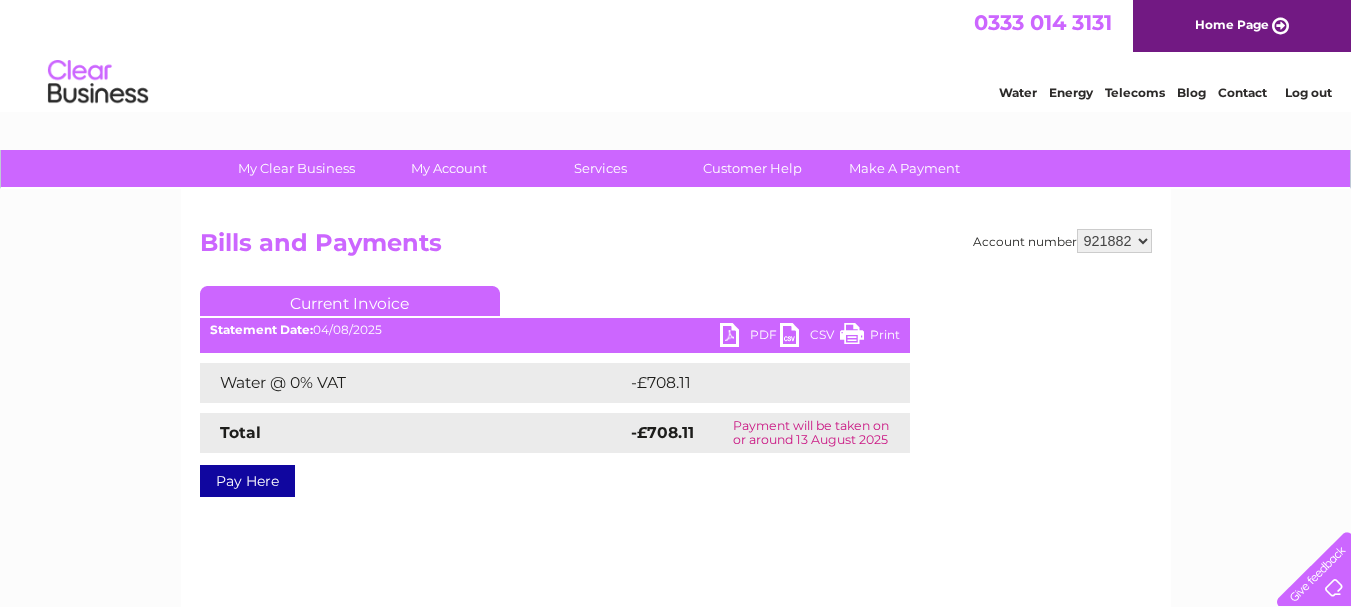 scroll, scrollTop: 0, scrollLeft: 0, axis: both 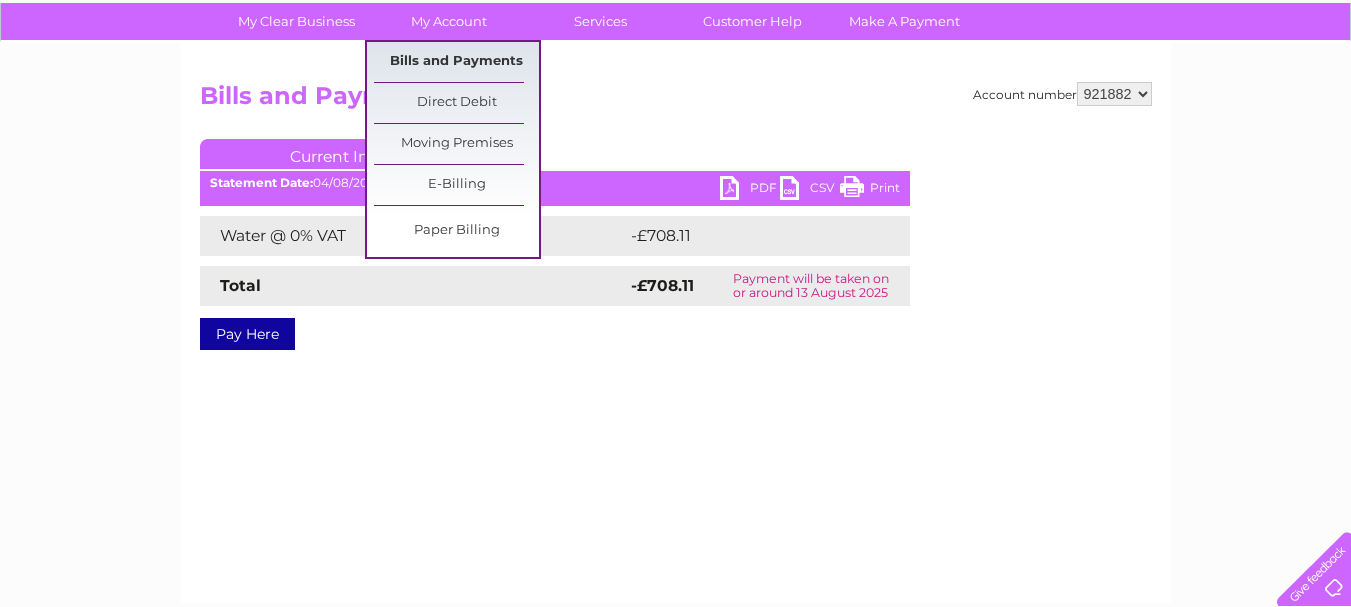 click on "Bills and Payments" at bounding box center [456, 62] 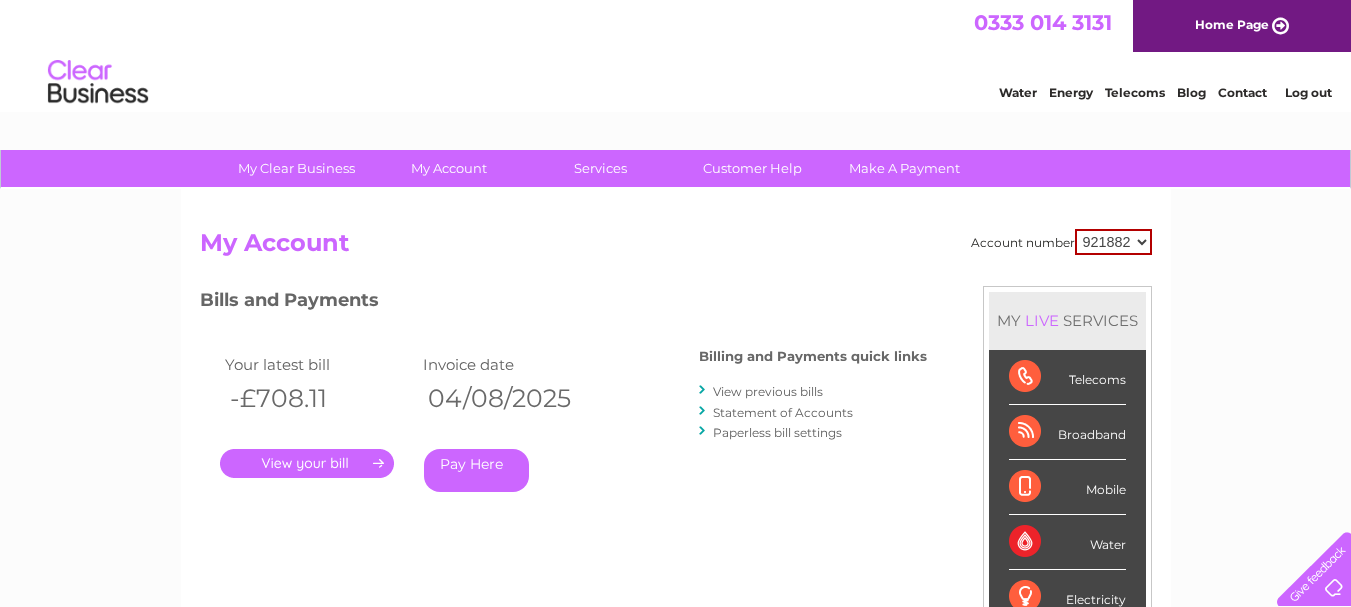 scroll, scrollTop: 0, scrollLeft: 0, axis: both 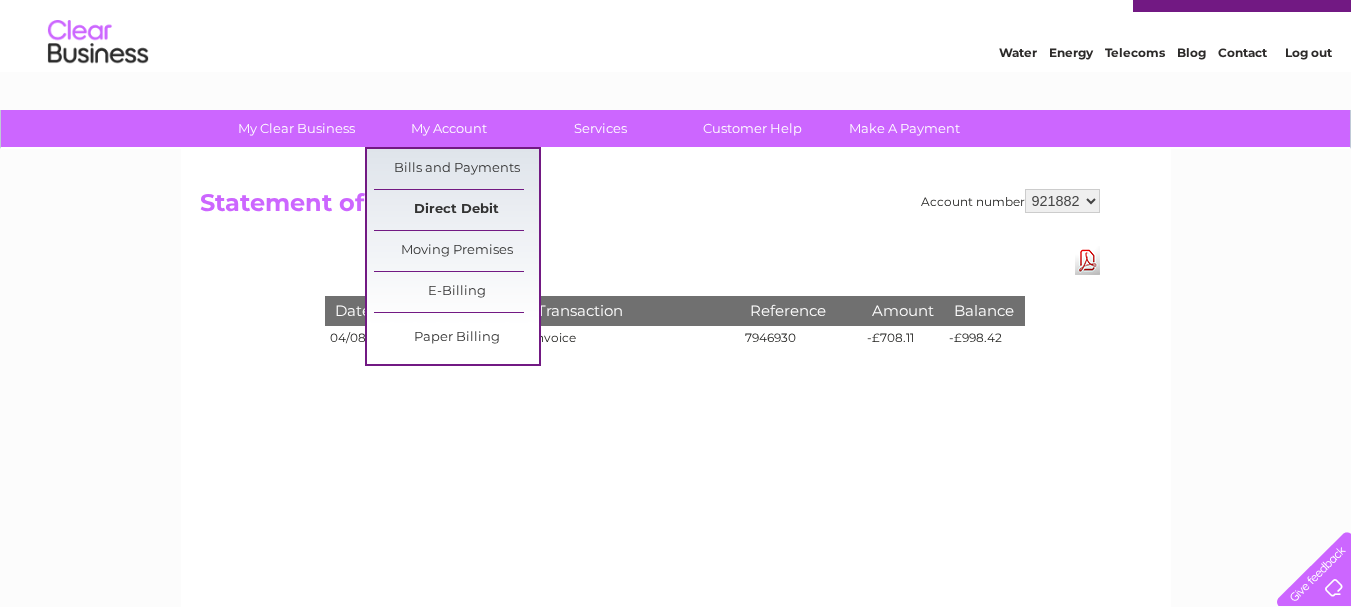 click on "Direct Debit" at bounding box center [456, 210] 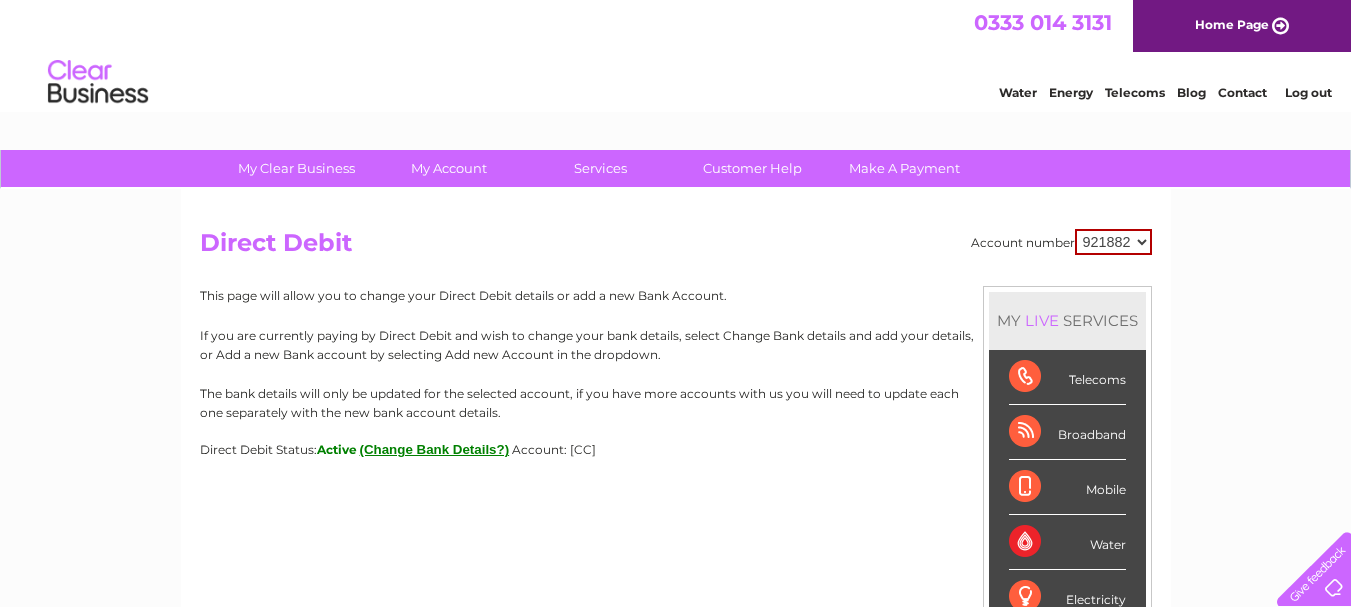 scroll, scrollTop: 0, scrollLeft: 0, axis: both 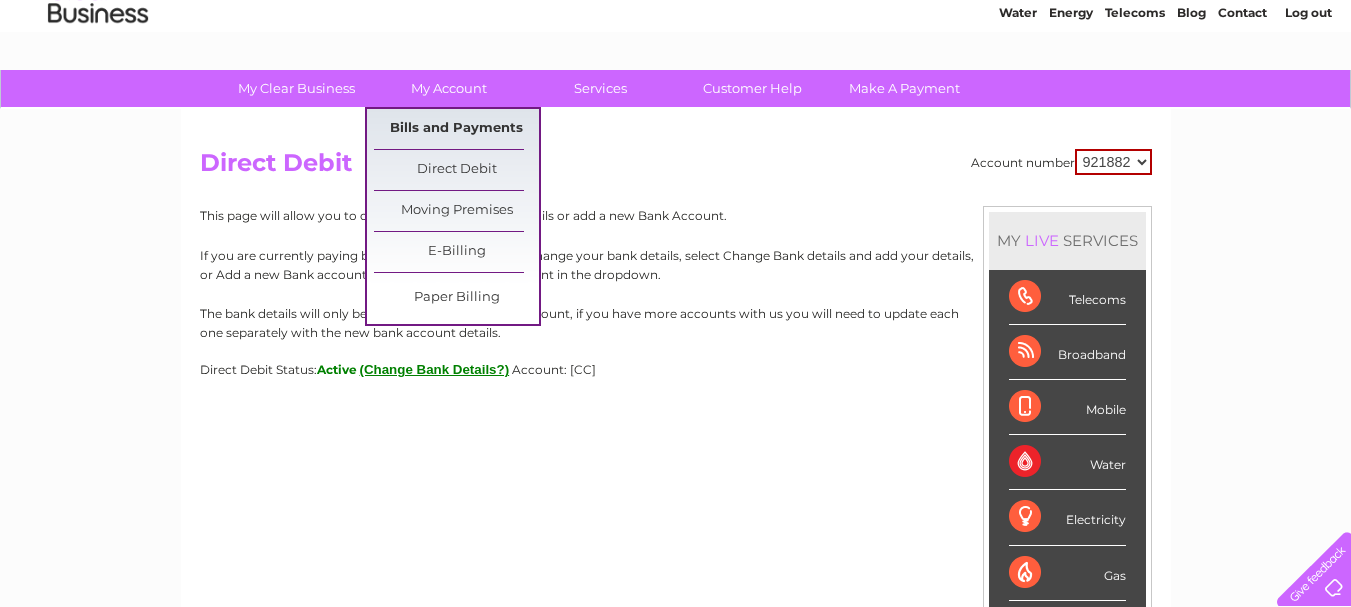 click on "Bills and Payments" at bounding box center (456, 129) 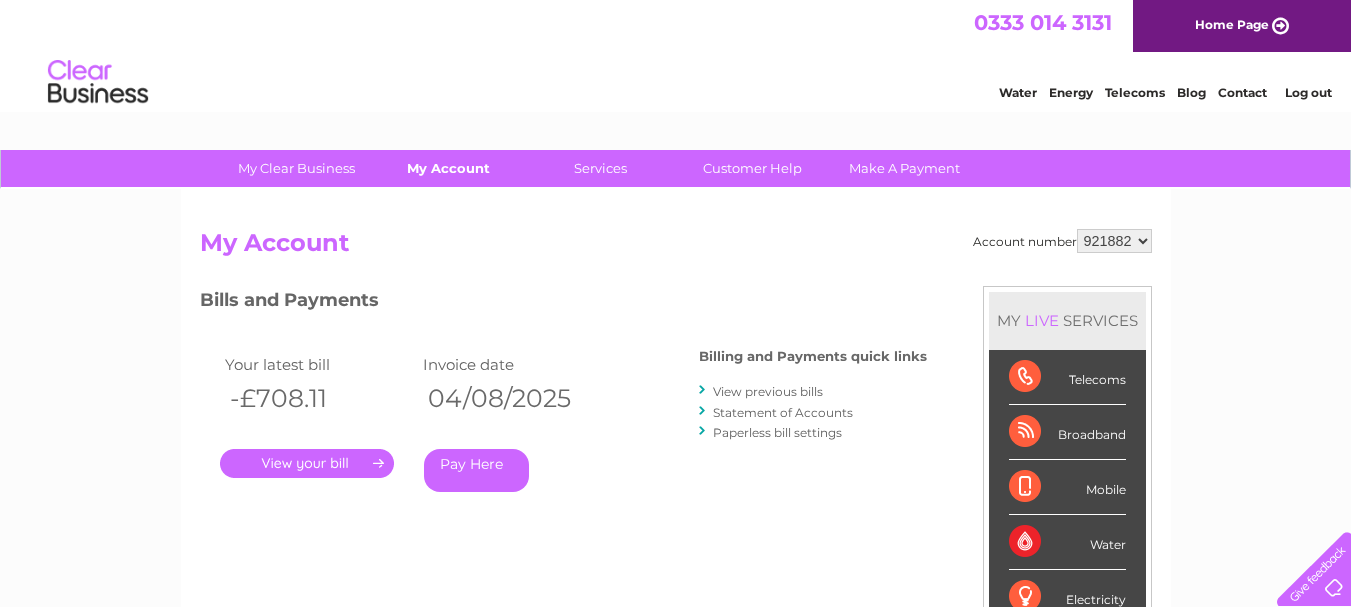 scroll, scrollTop: 0, scrollLeft: 0, axis: both 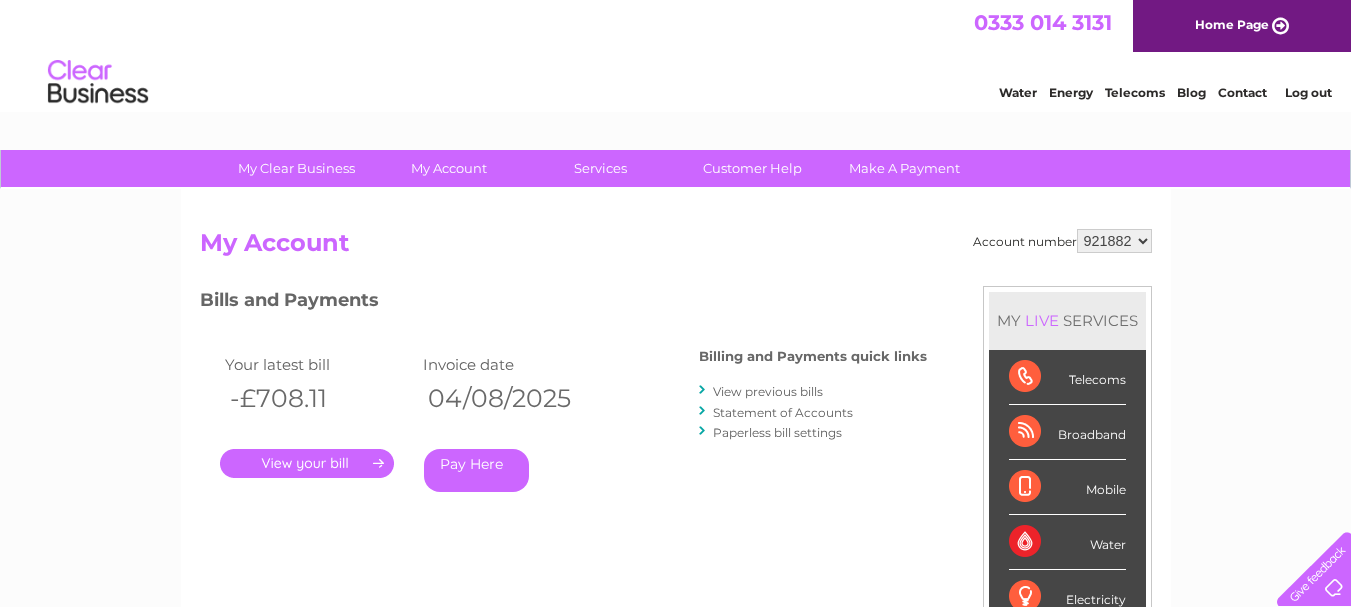 click on "View previous bills" at bounding box center (768, 391) 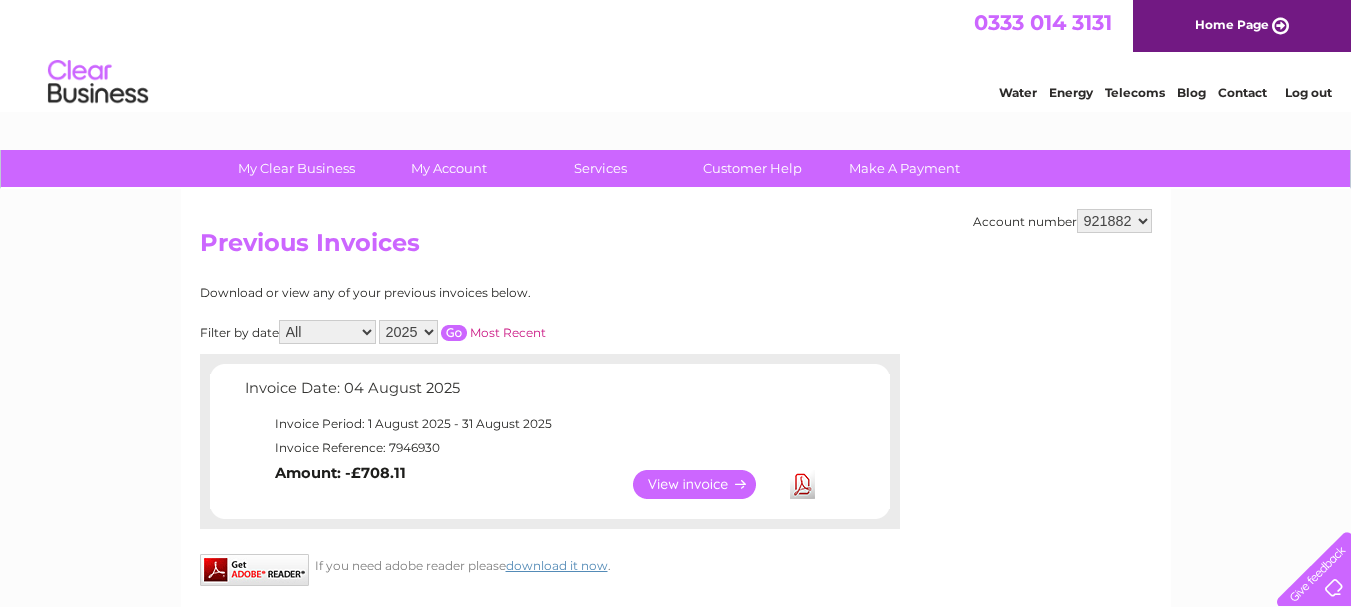 scroll, scrollTop: 0, scrollLeft: 0, axis: both 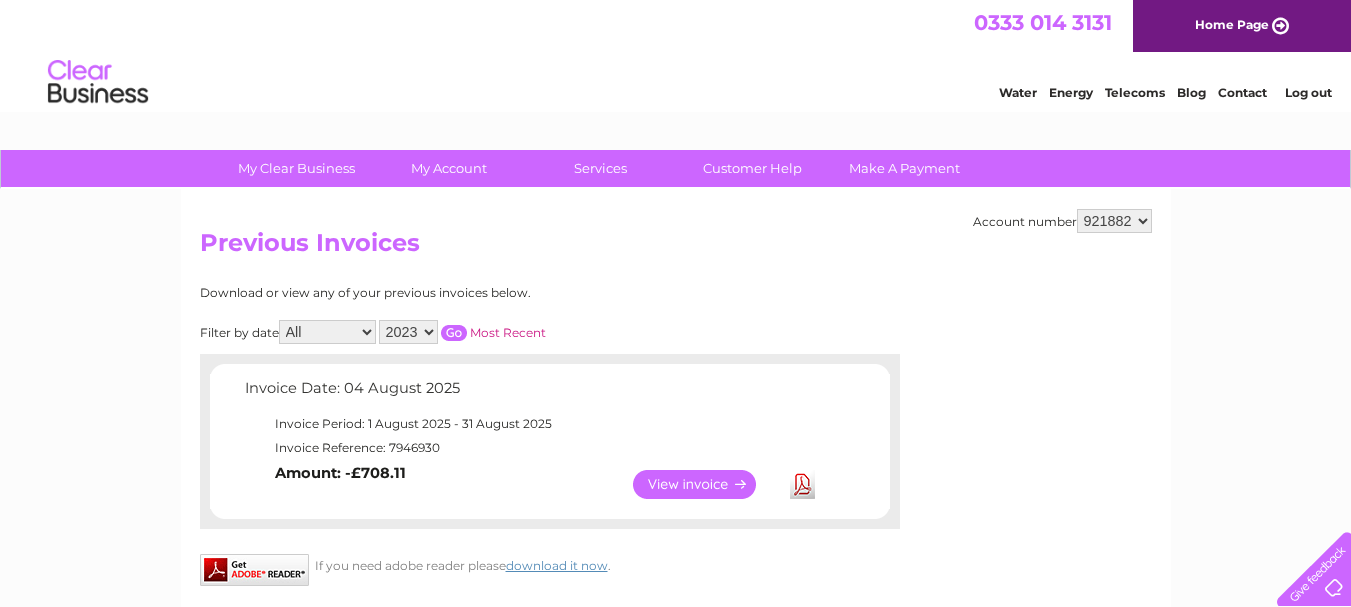 click at bounding box center [454, 333] 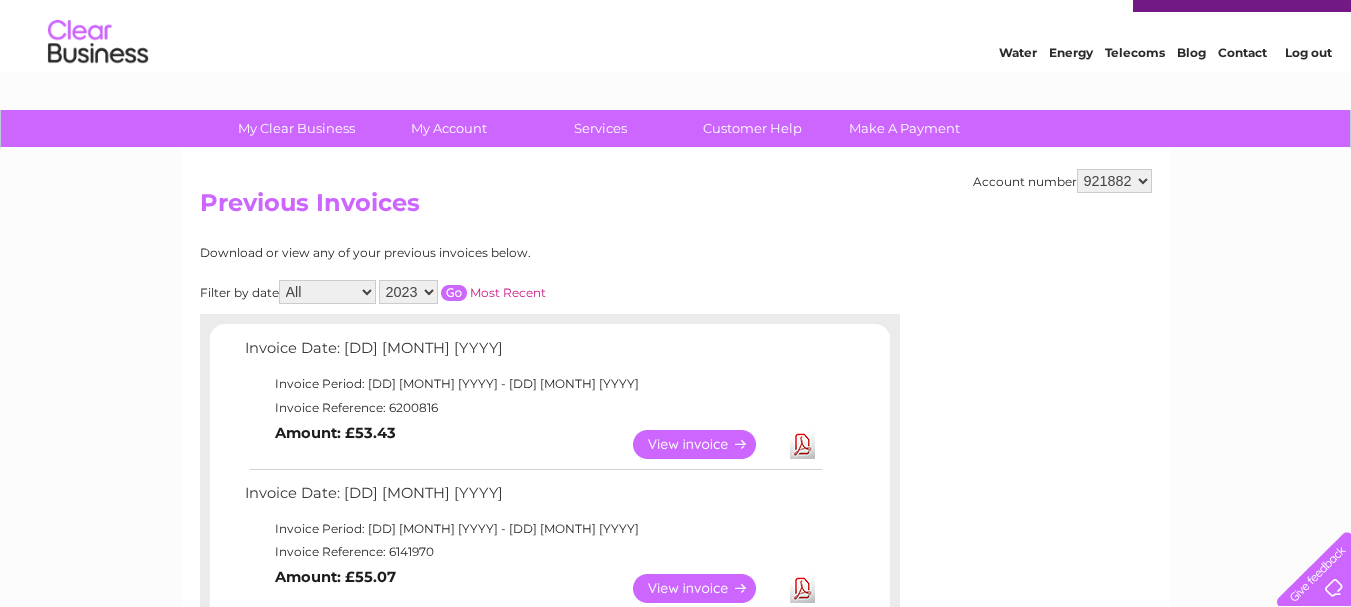 scroll, scrollTop: 173, scrollLeft: 0, axis: vertical 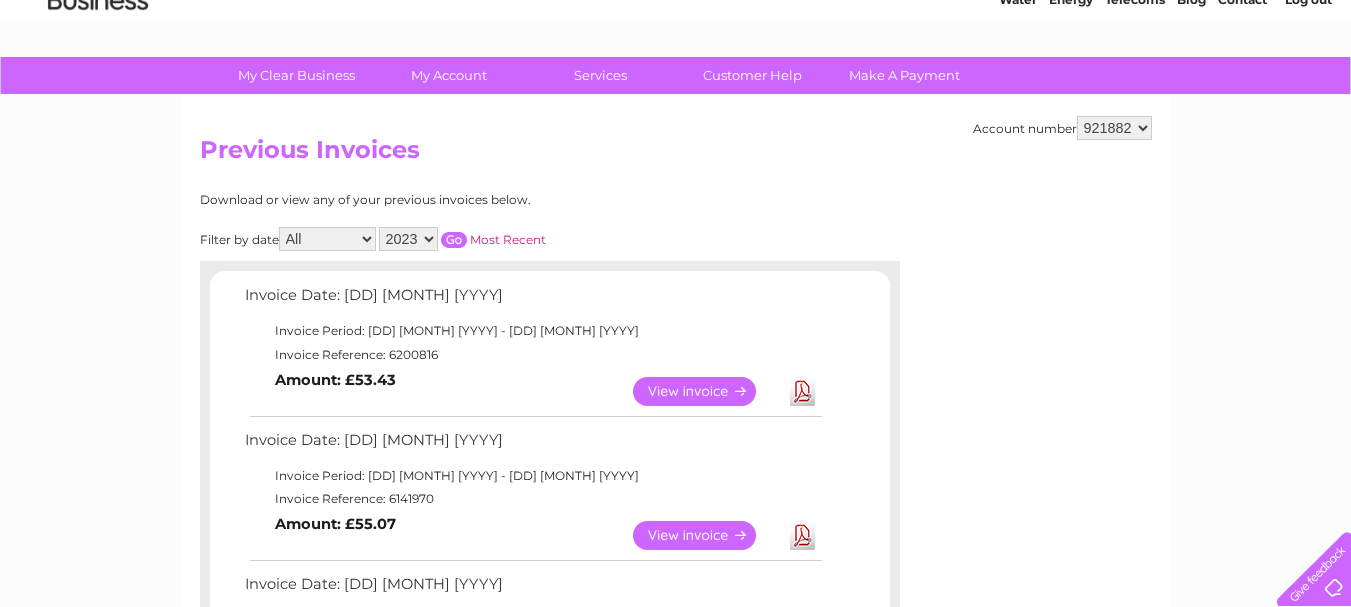 click on "2025
2024
2023
2022" at bounding box center (408, 239) 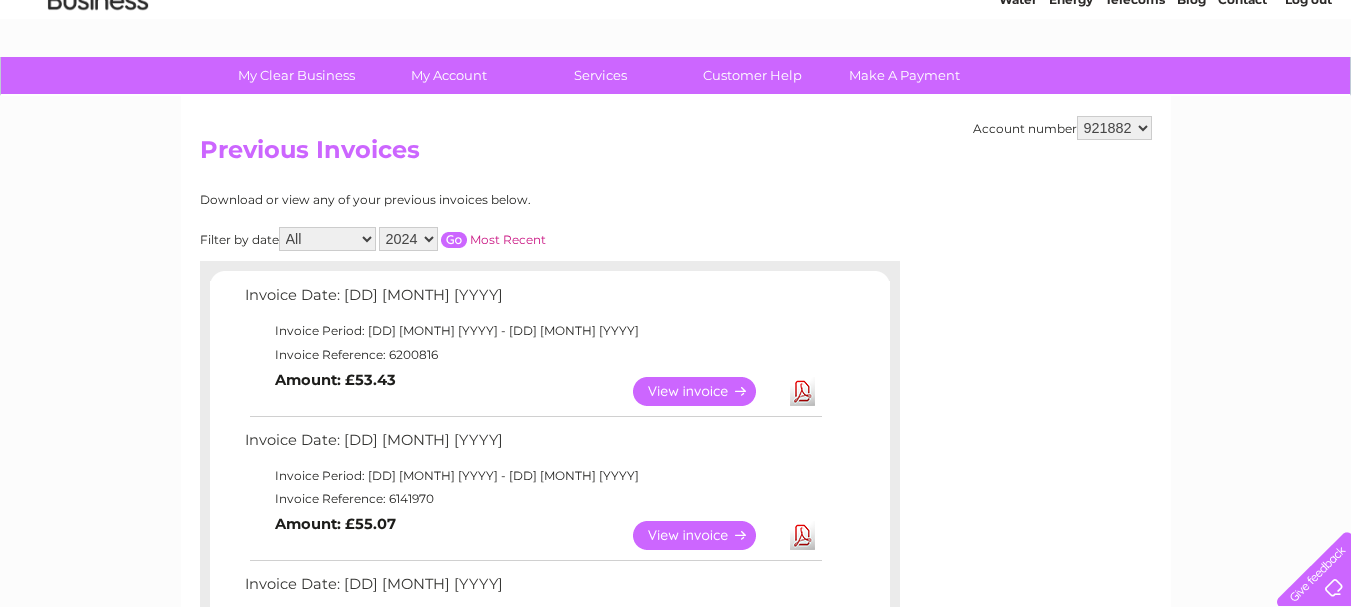 click at bounding box center [454, 240] 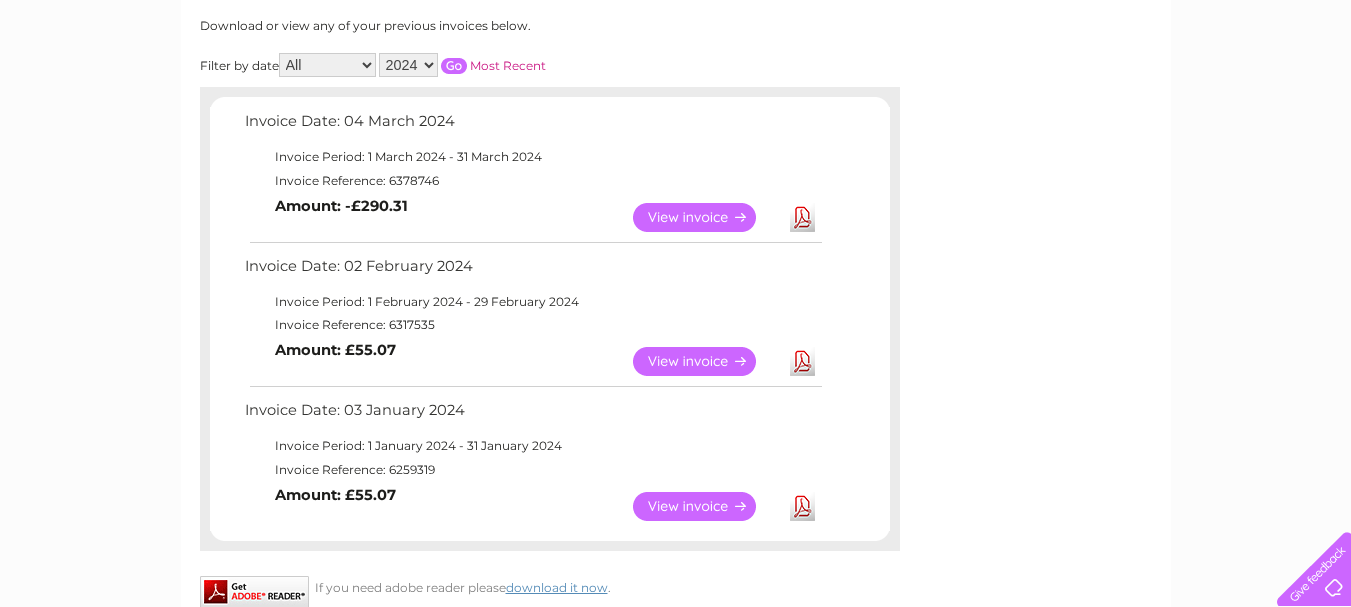 scroll, scrollTop: 307, scrollLeft: 0, axis: vertical 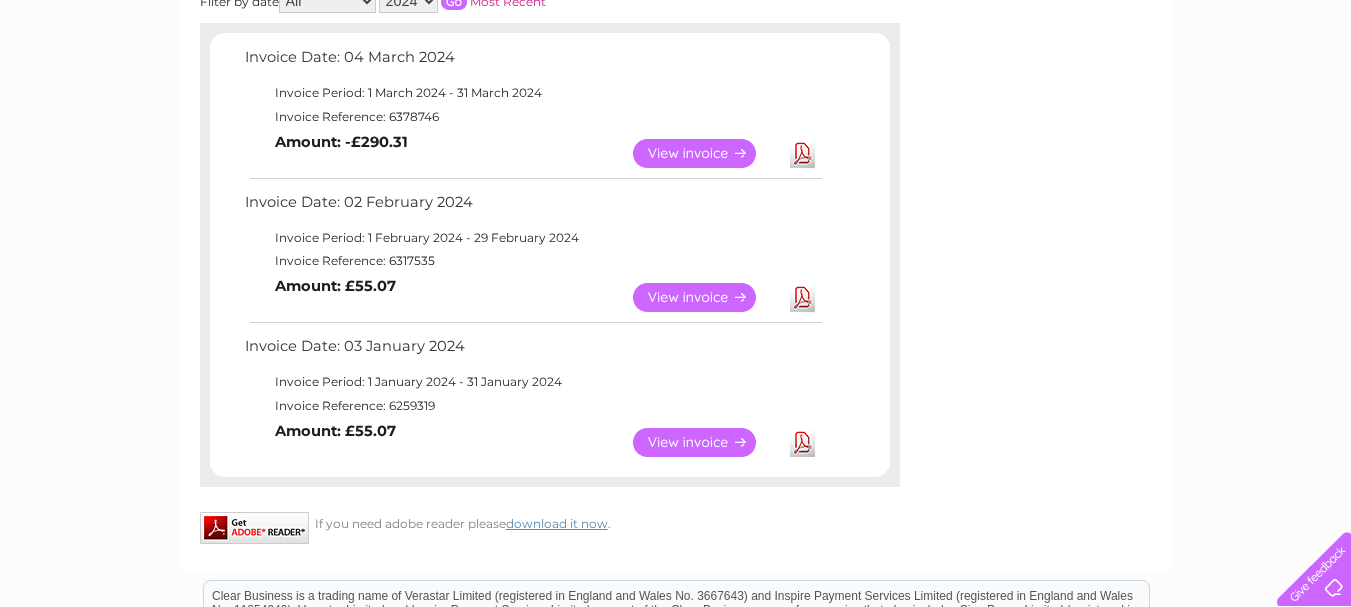 click on "View" at bounding box center (706, 153) 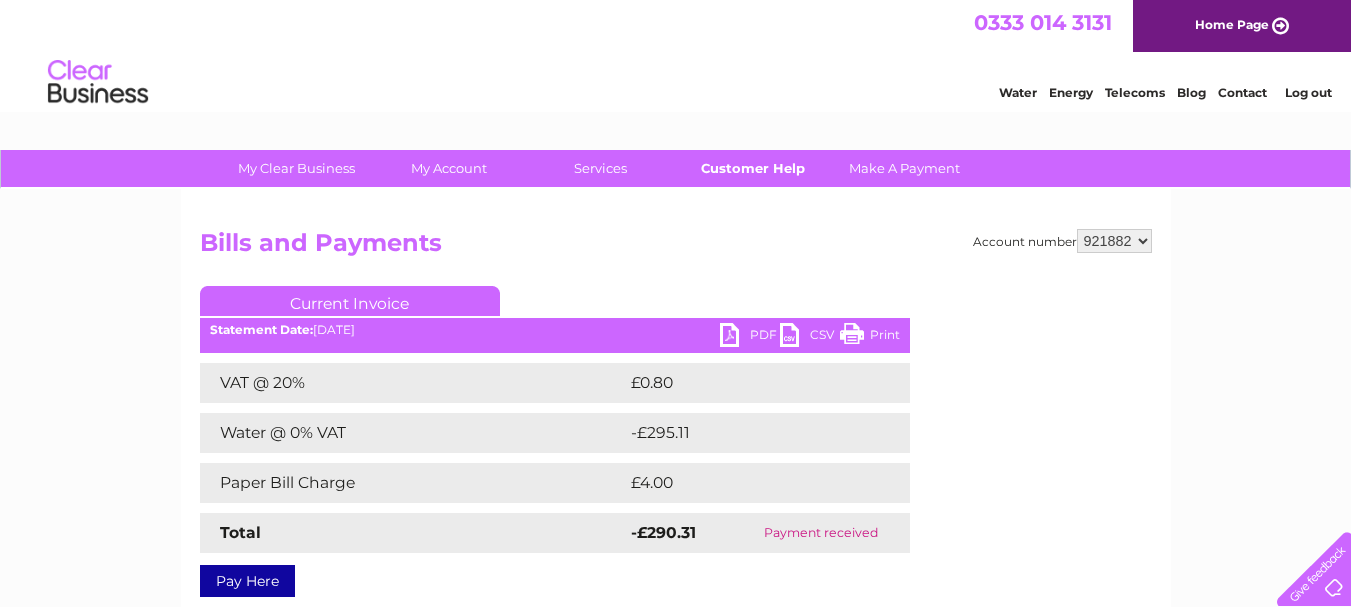 scroll, scrollTop: 0, scrollLeft: 0, axis: both 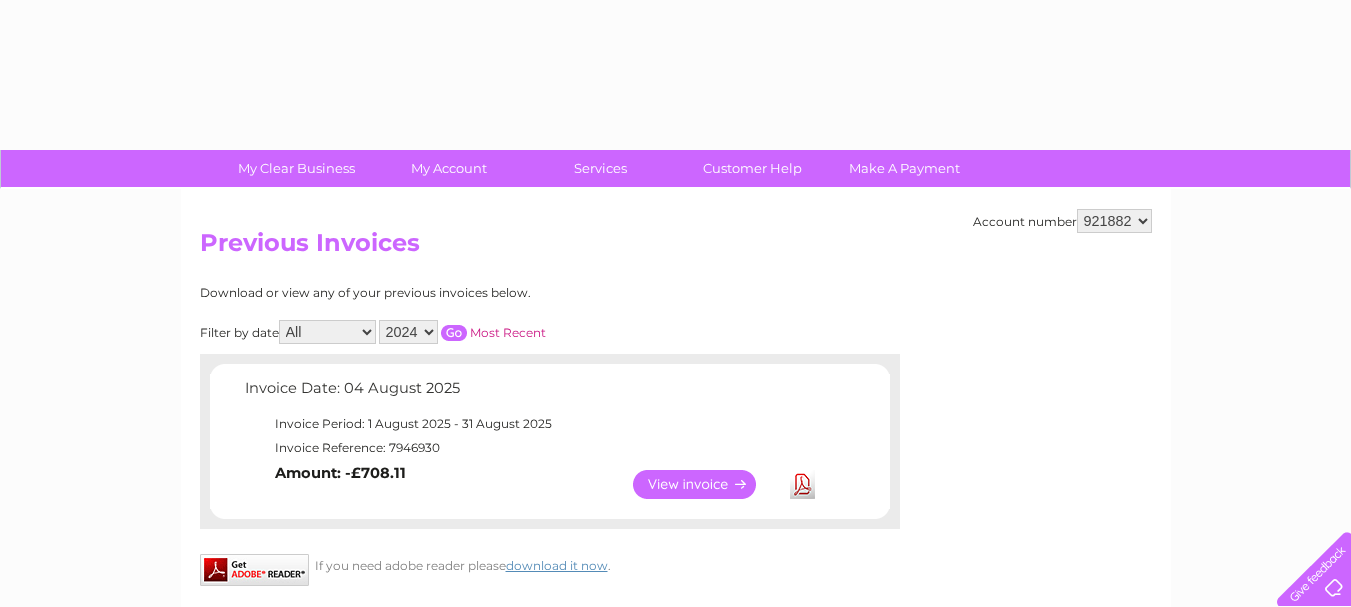 select on "2024" 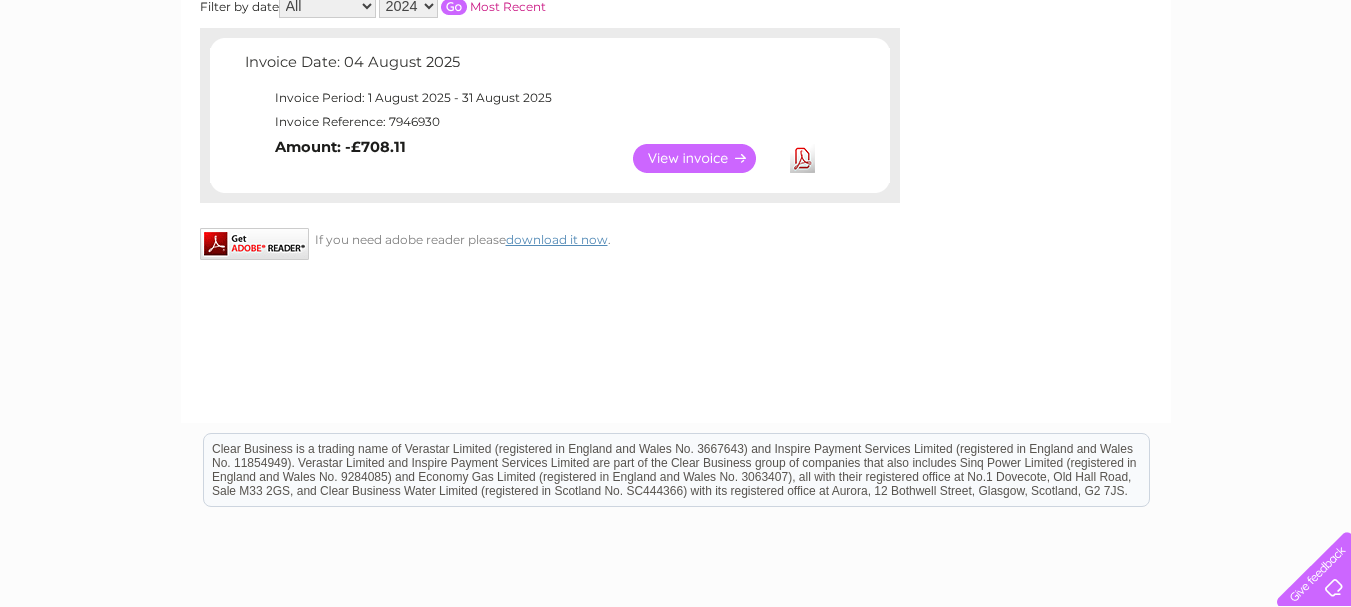 scroll, scrollTop: 0, scrollLeft: 0, axis: both 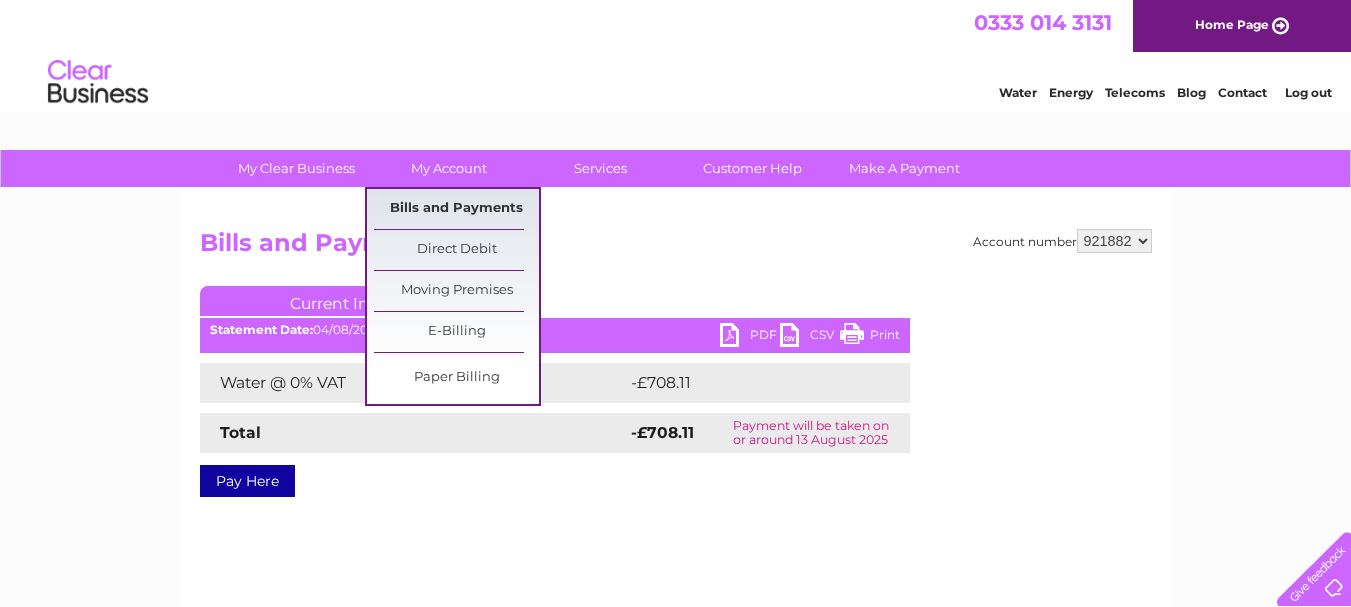 click on "Bills and Payments" at bounding box center (456, 209) 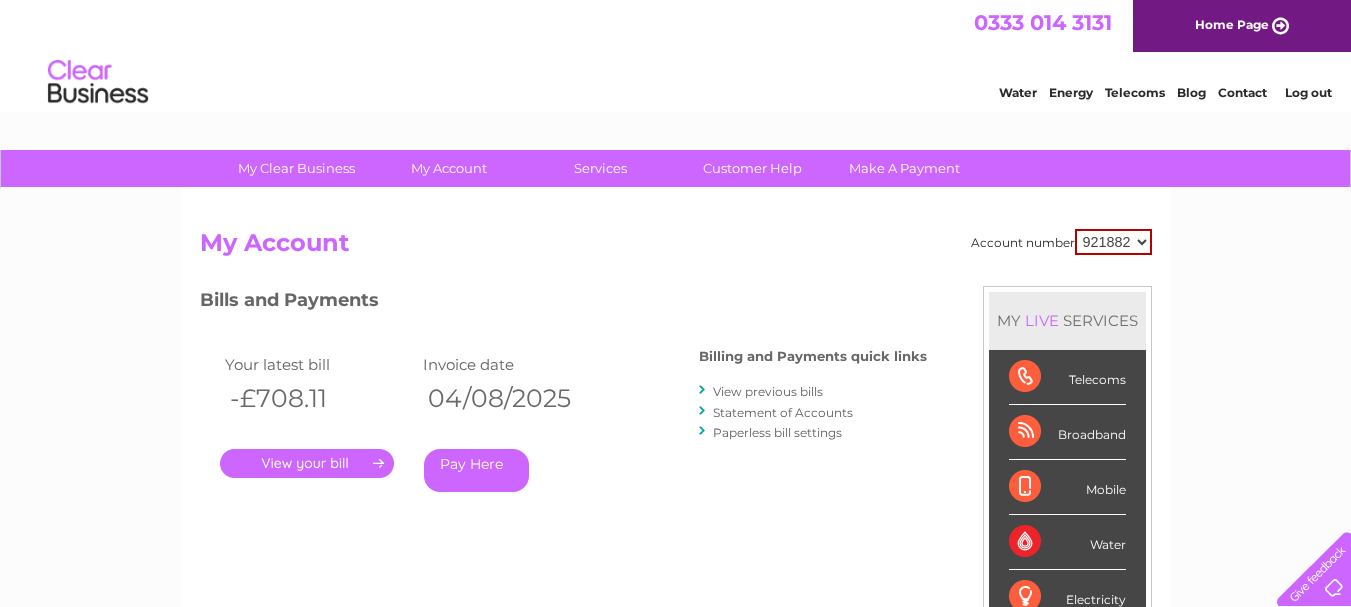 scroll, scrollTop: 0, scrollLeft: 0, axis: both 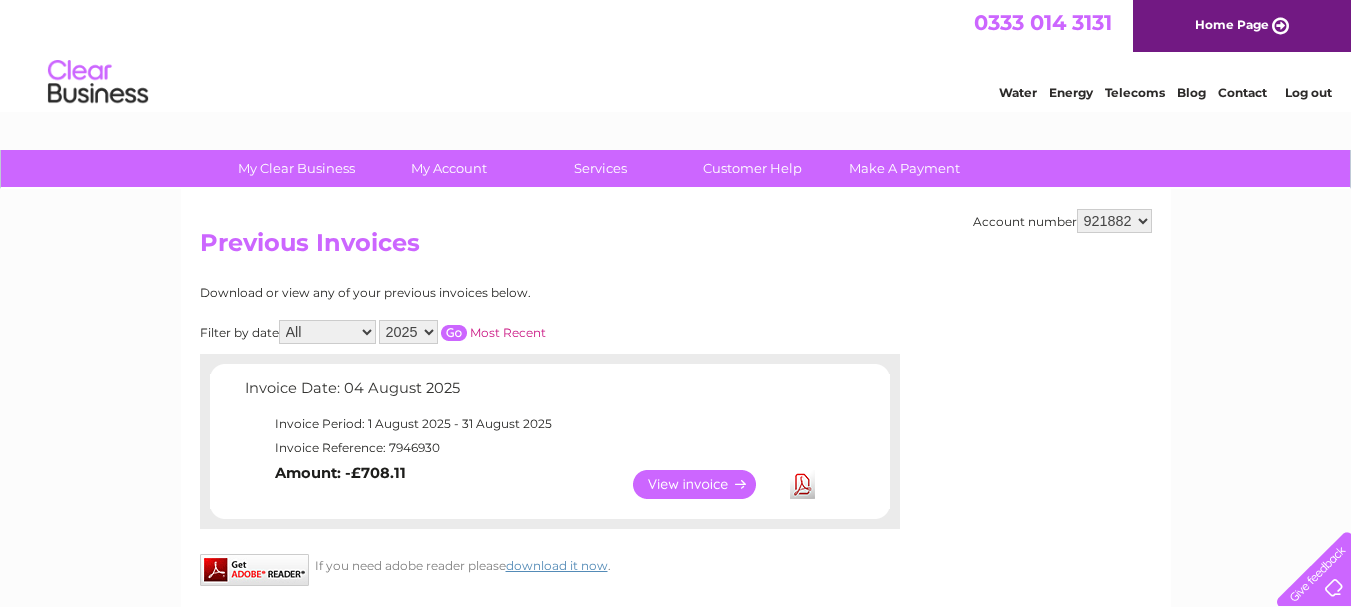 click on "2025
2024
2023
2022" at bounding box center (408, 332) 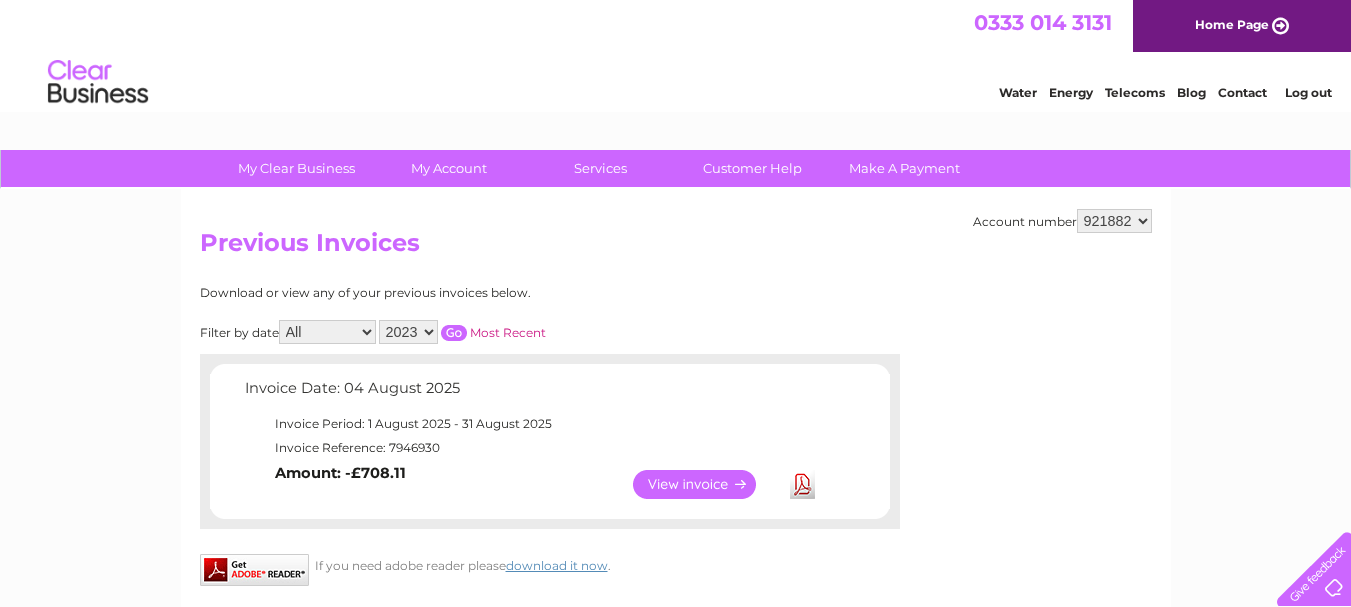 click on "2025
2024
2023
2022" at bounding box center [408, 332] 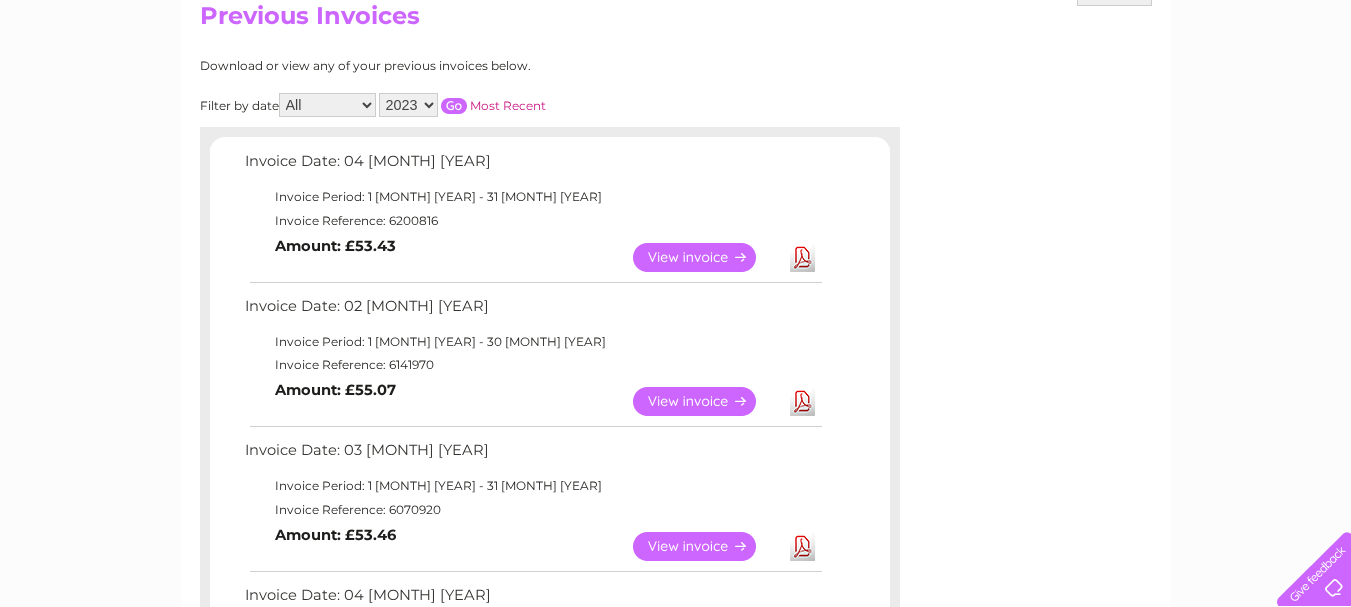 scroll, scrollTop: 267, scrollLeft: 0, axis: vertical 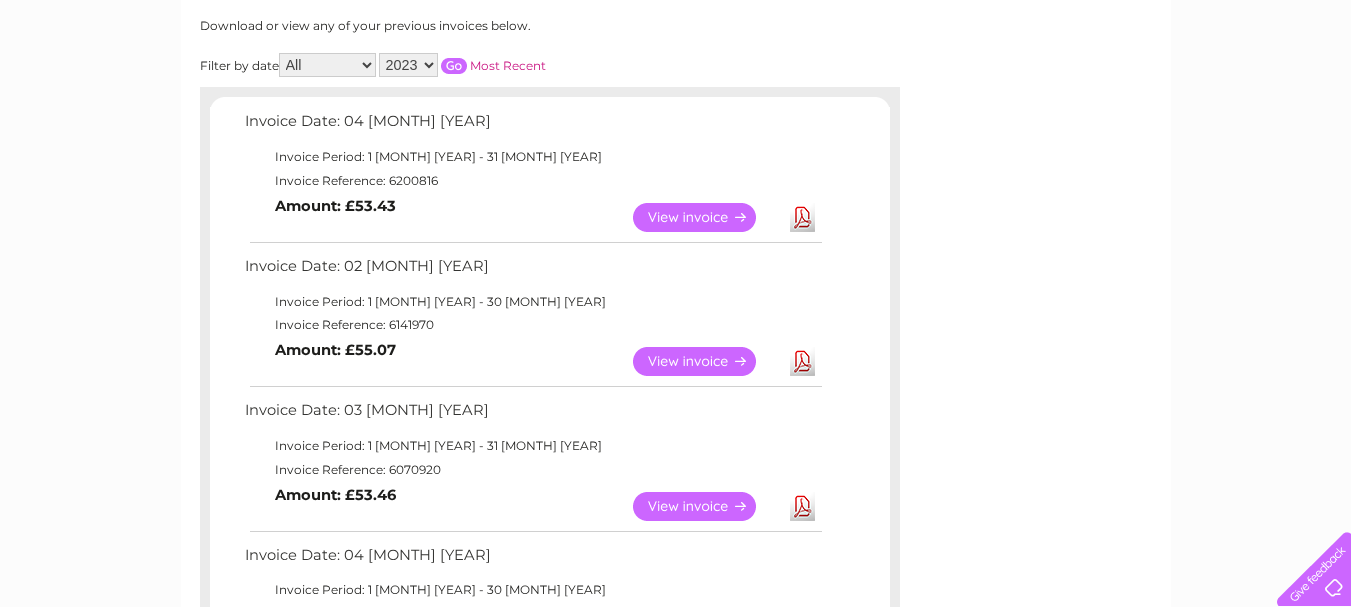 click on "View" at bounding box center [706, 361] 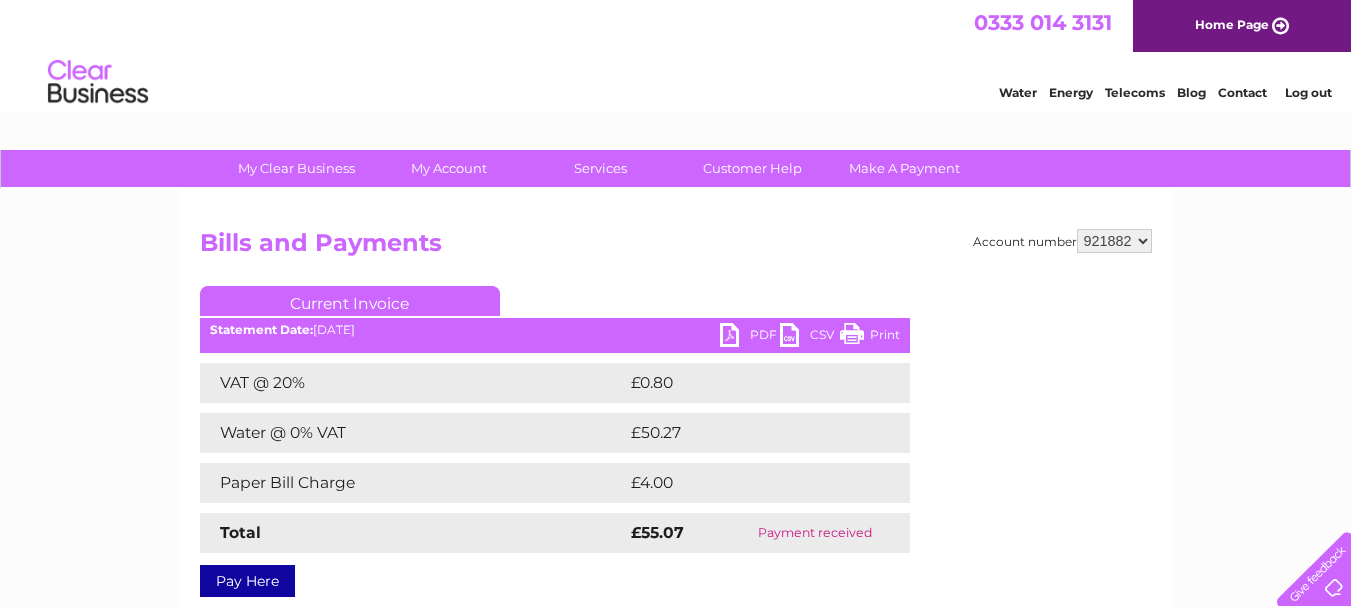 scroll, scrollTop: 0, scrollLeft: 0, axis: both 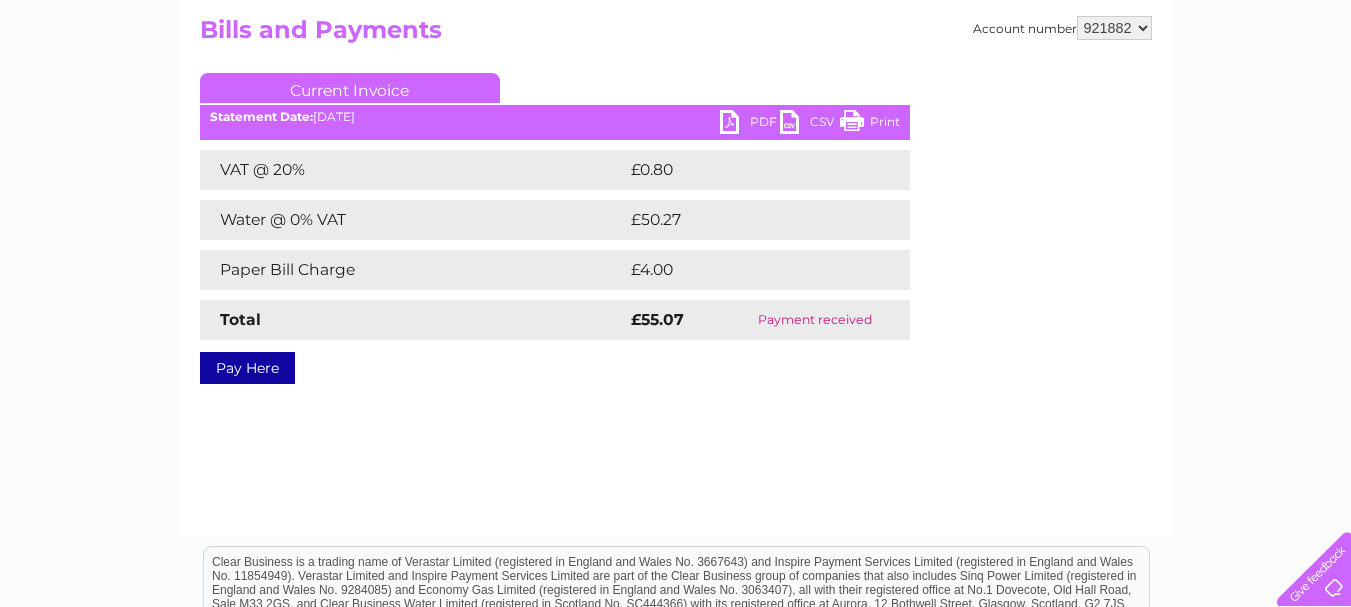 click on "Pay Here" at bounding box center (247, 368) 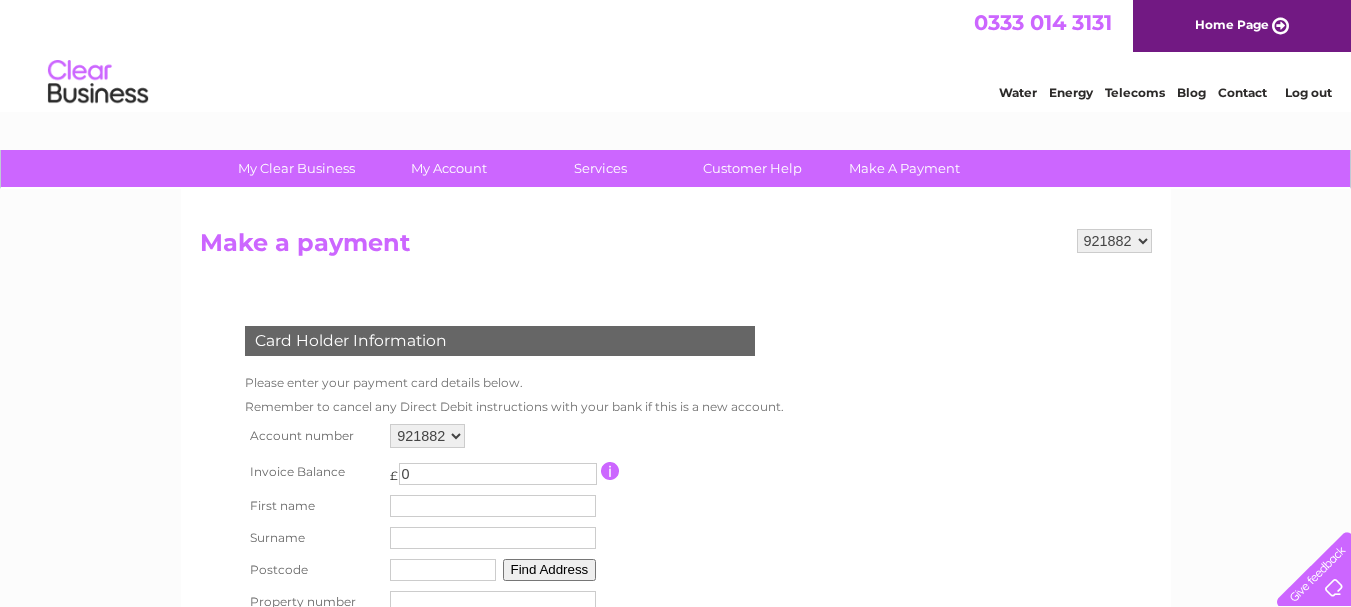 scroll, scrollTop: 0, scrollLeft: 0, axis: both 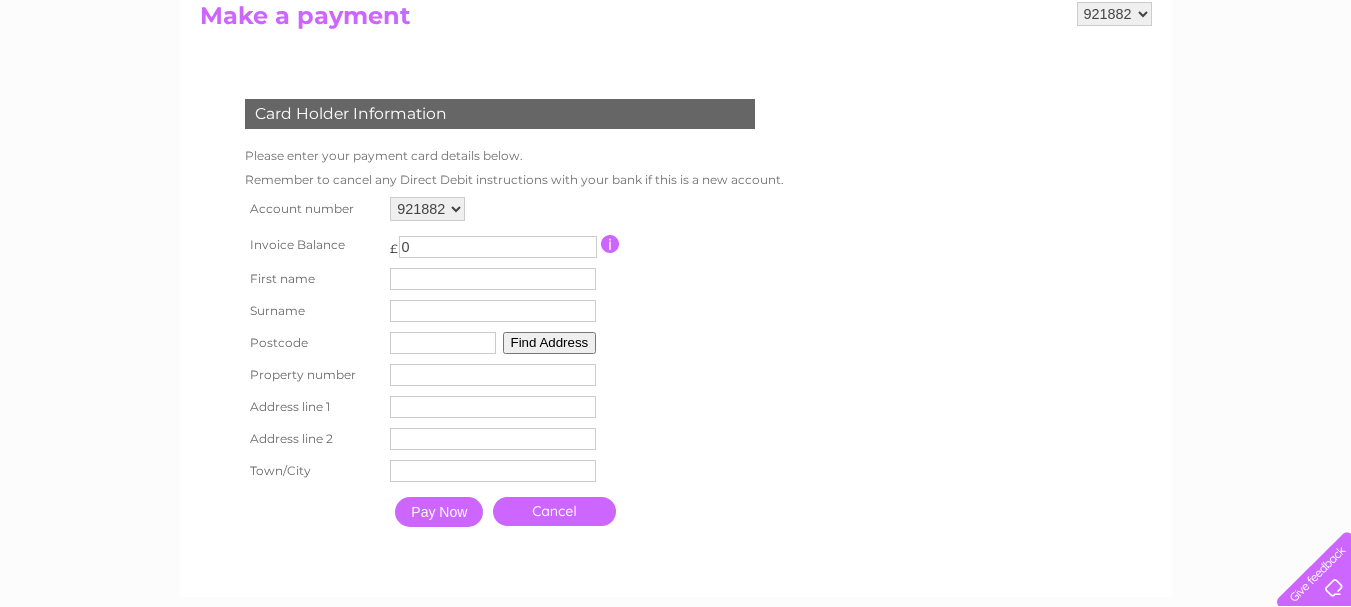 click at bounding box center (610, 244) 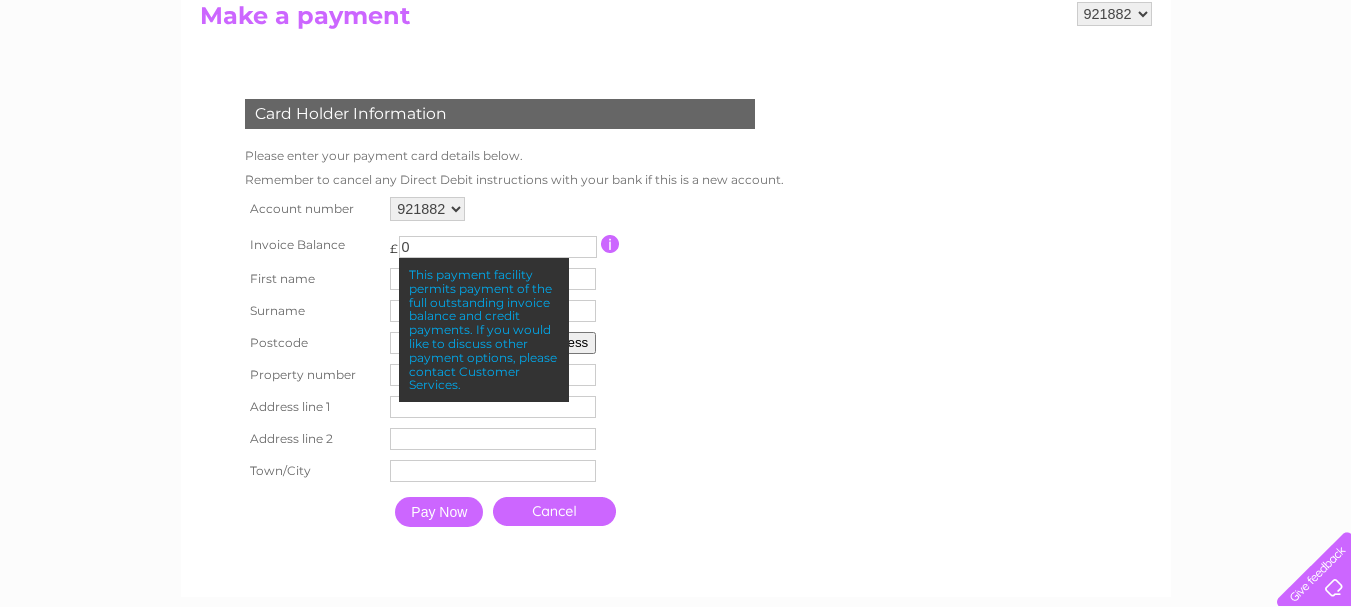 click on "Account number
921882
Invoice Balance
£
0" at bounding box center [510, 364] 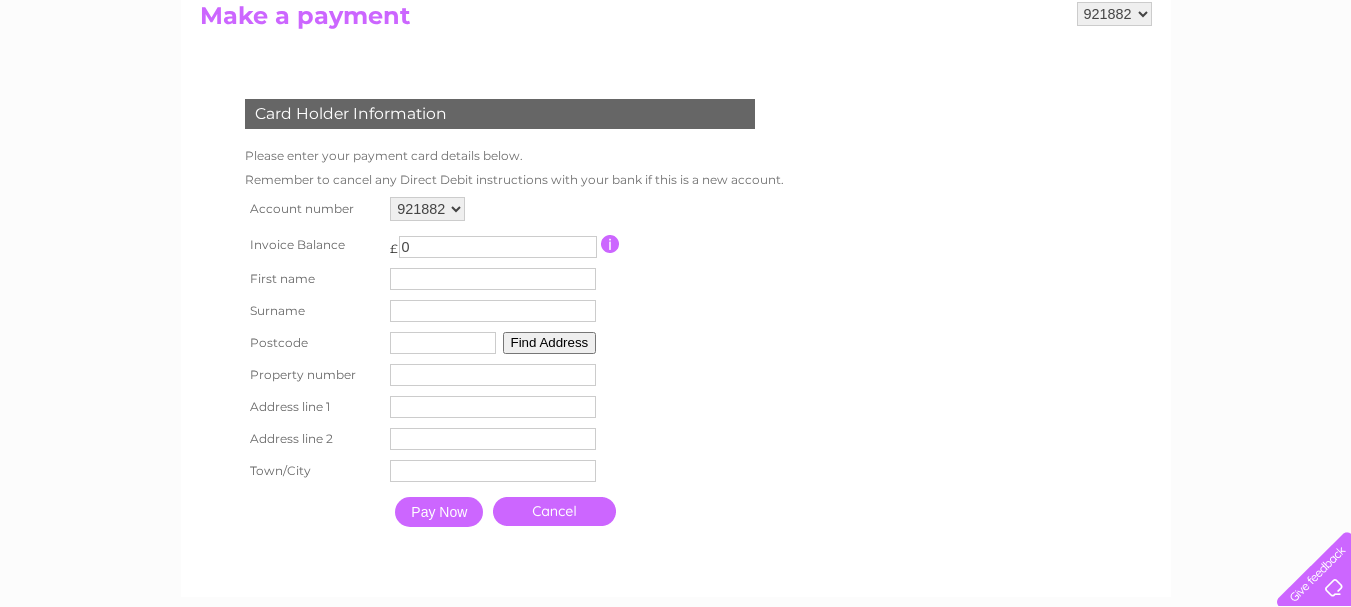 click on "Cancel" at bounding box center [554, 511] 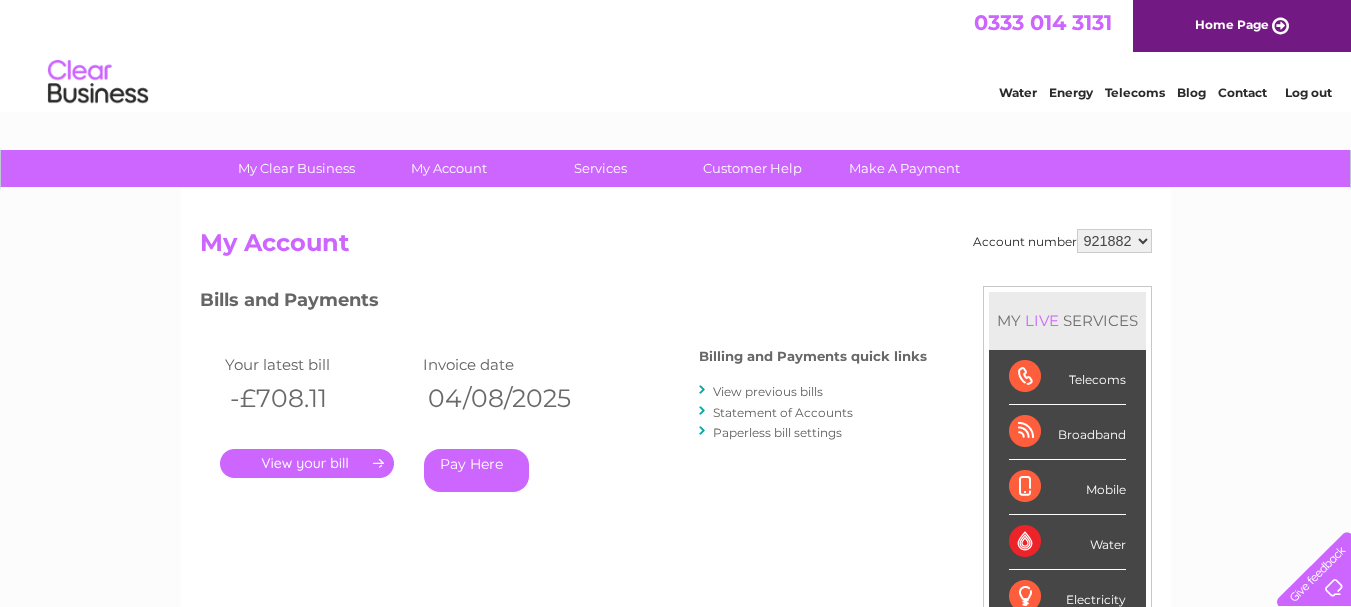 scroll, scrollTop: 0, scrollLeft: 0, axis: both 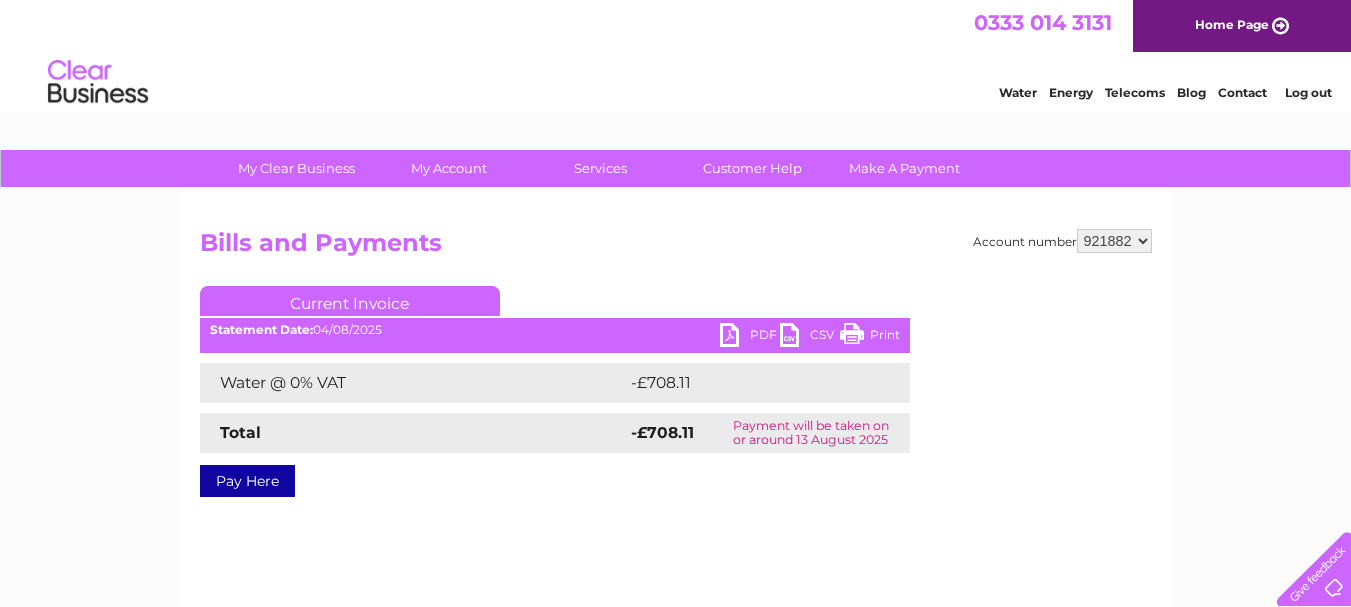 click on "Pay Here" at bounding box center [247, 481] 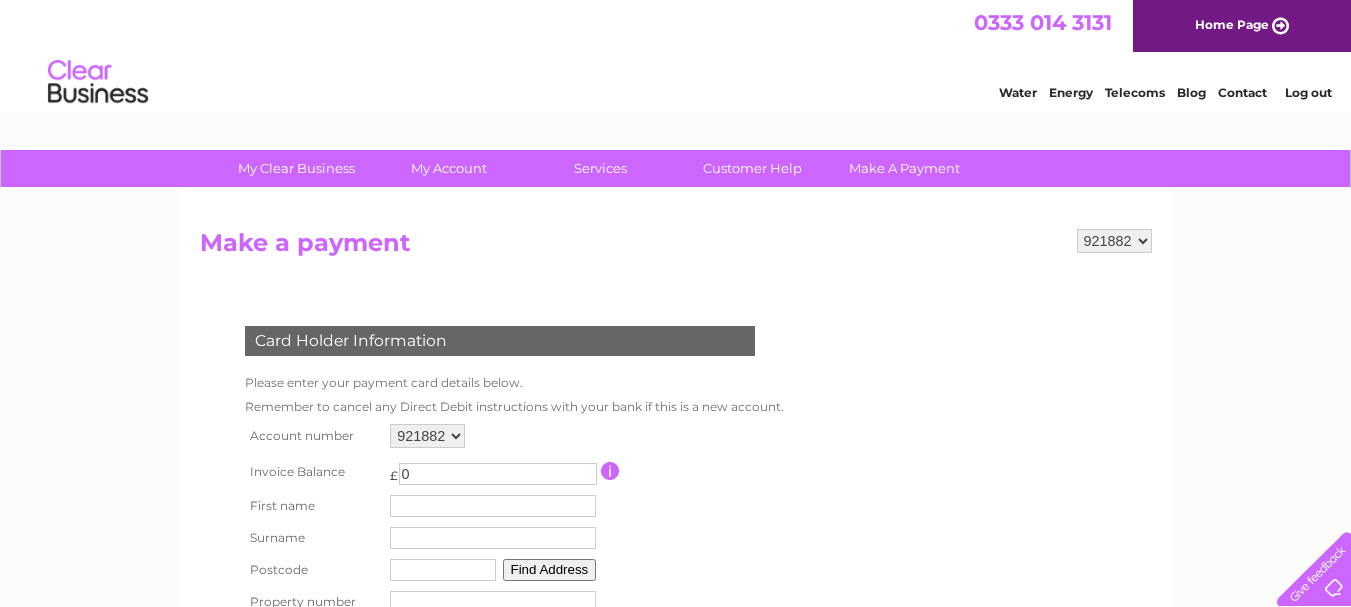 scroll, scrollTop: 0, scrollLeft: 0, axis: both 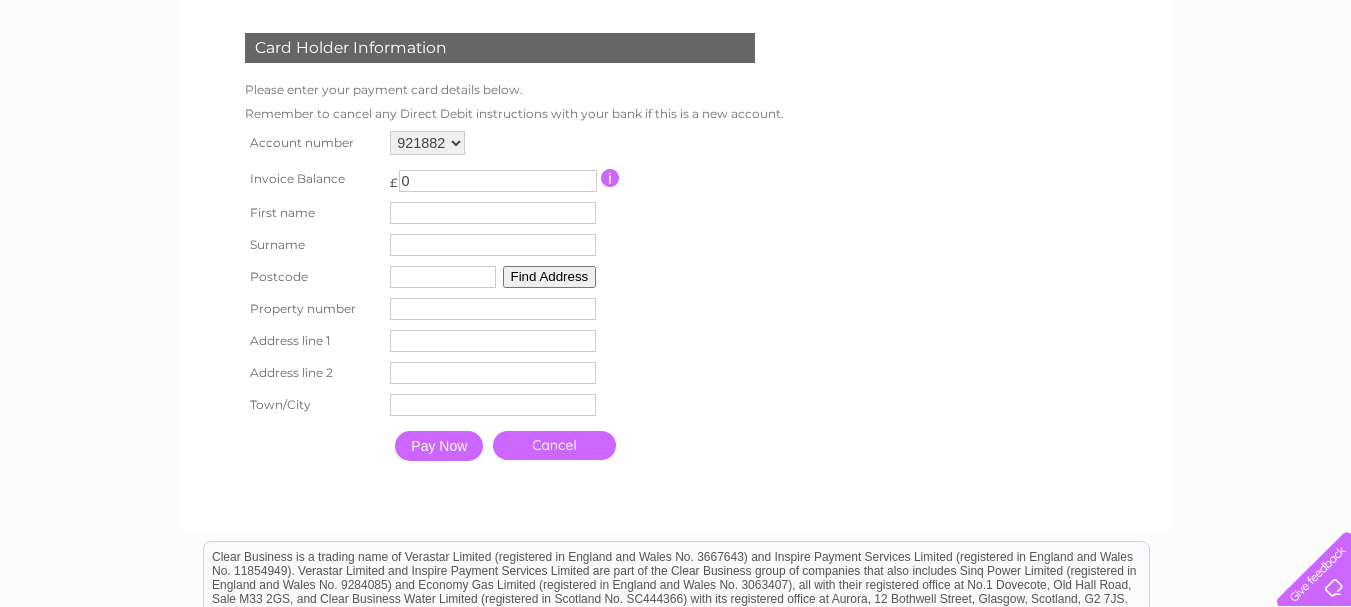 click on "Cancel" at bounding box center [554, 445] 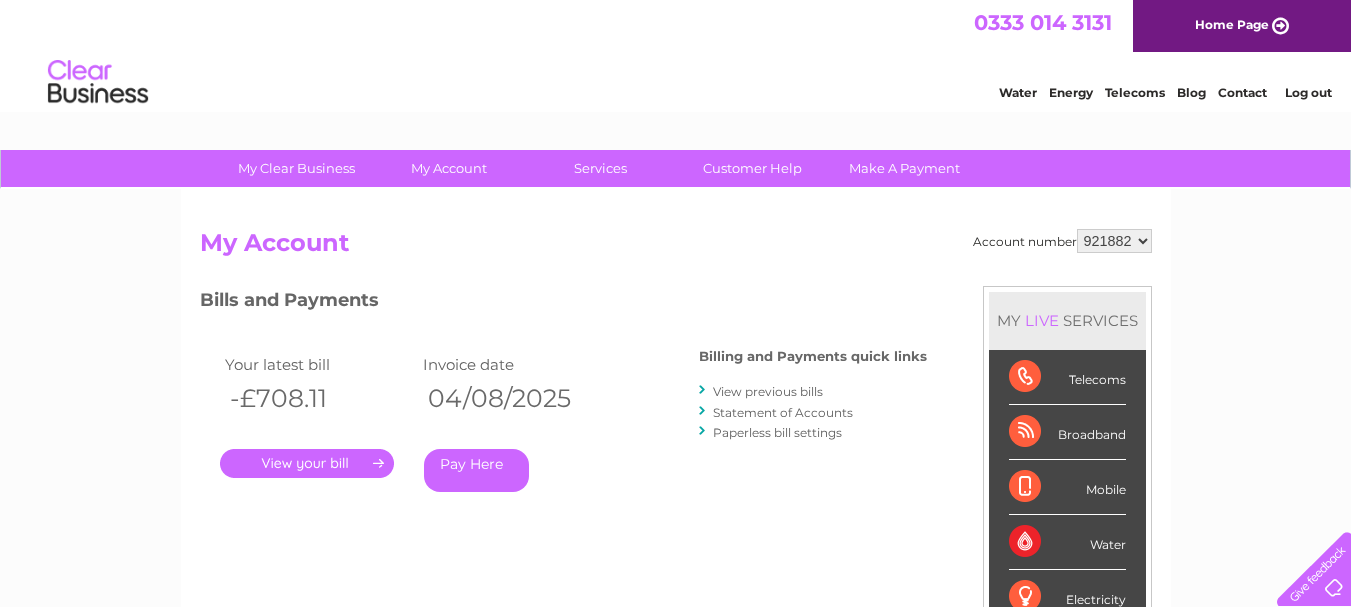 scroll, scrollTop: 0, scrollLeft: 0, axis: both 